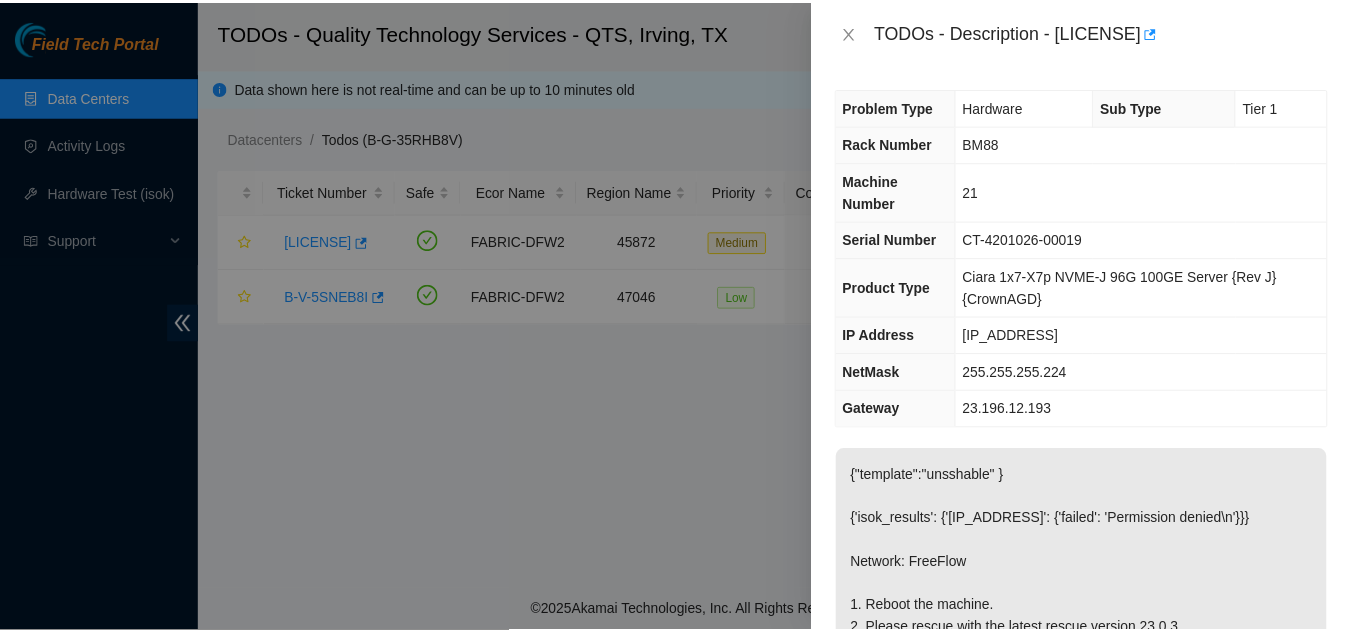 scroll, scrollTop: 0, scrollLeft: 0, axis: both 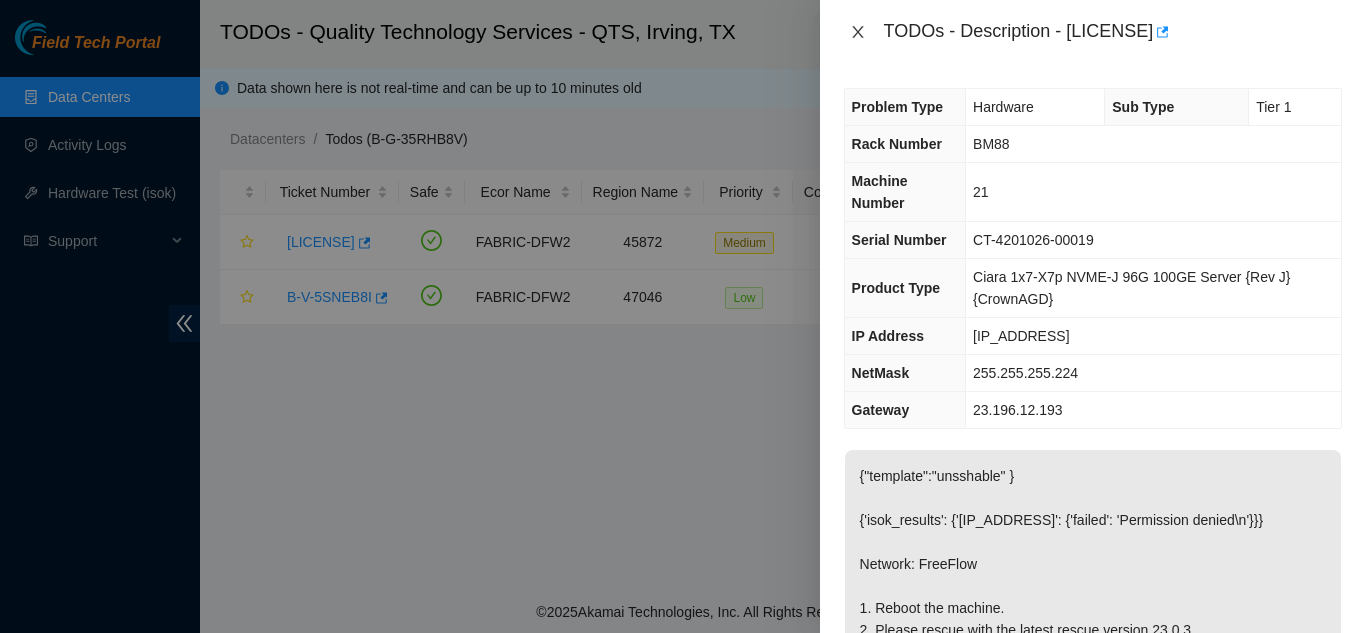 click 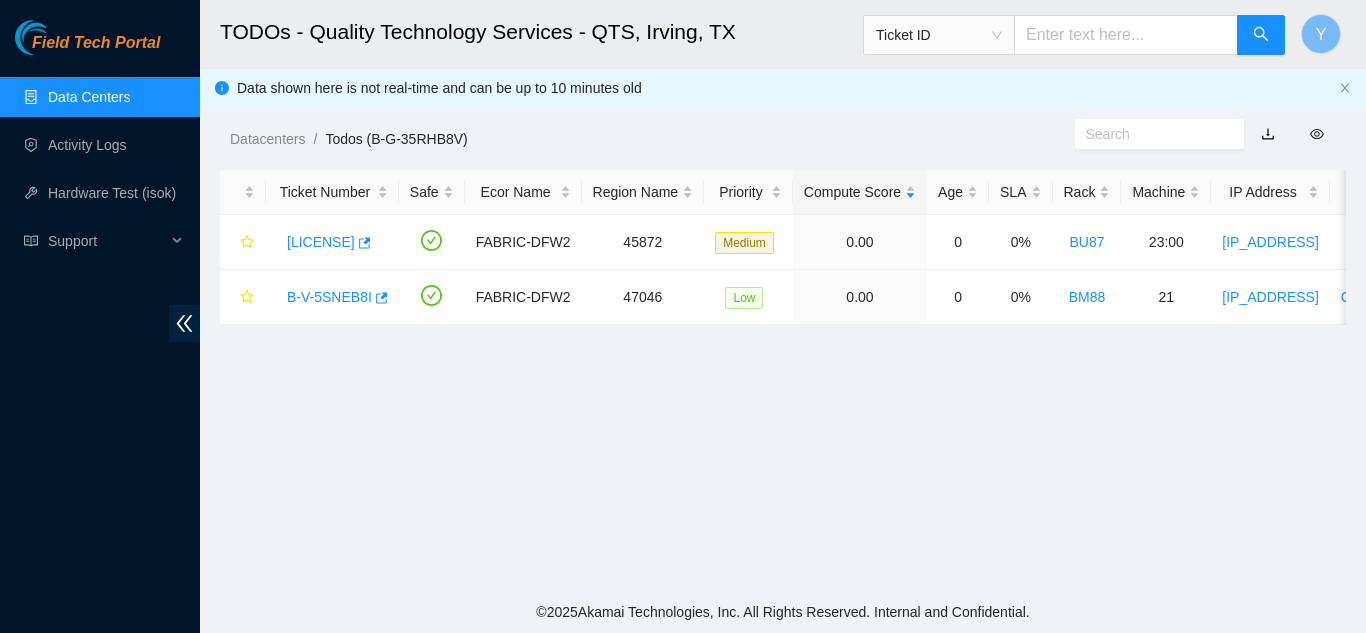 click on "Data Centers" at bounding box center (89, 97) 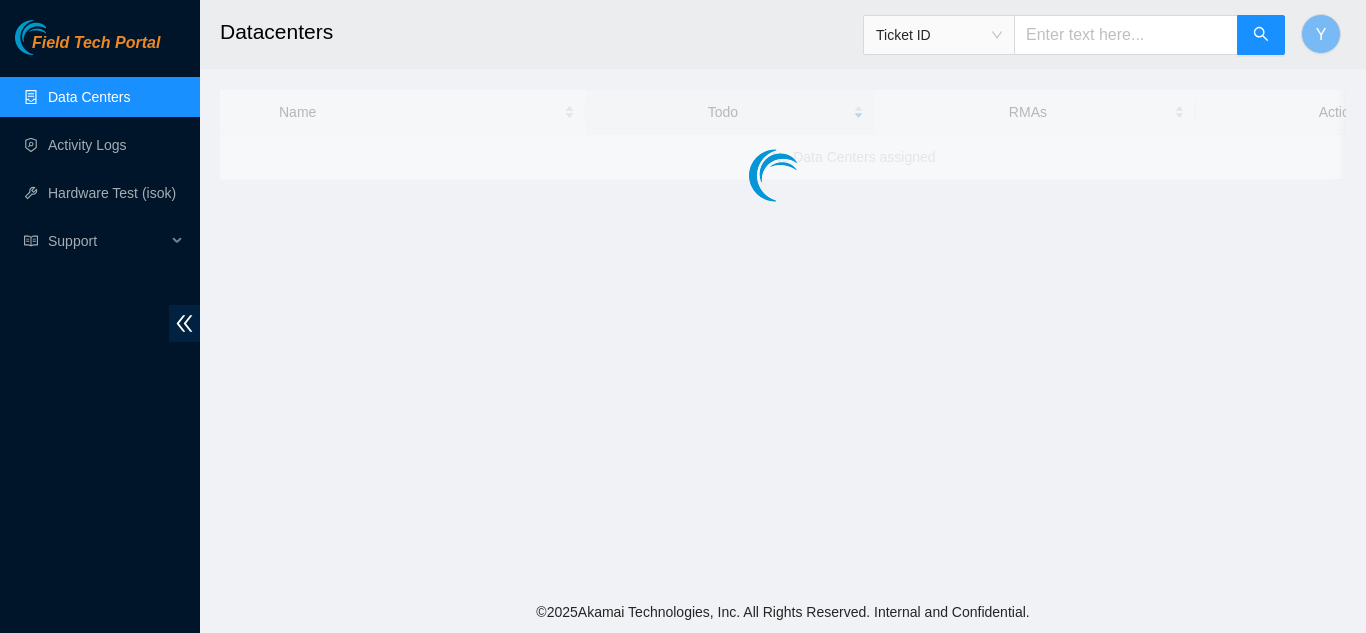 scroll, scrollTop: 0, scrollLeft: 0, axis: both 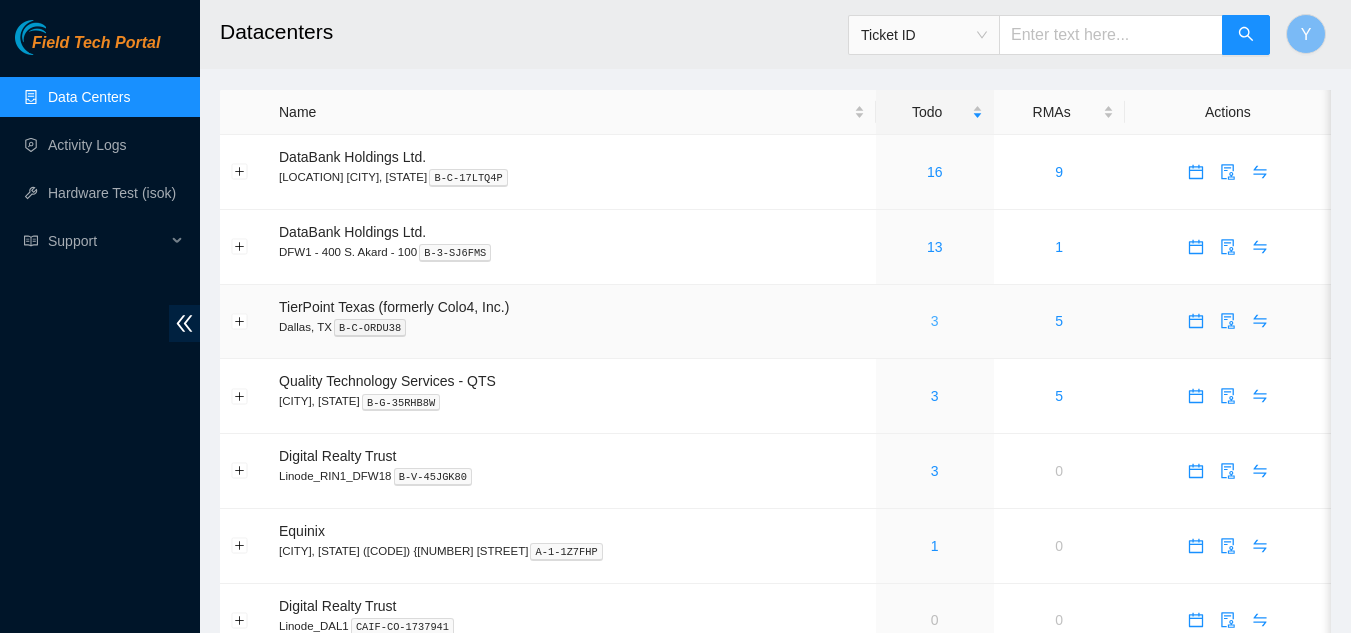 click on "3" at bounding box center [935, 321] 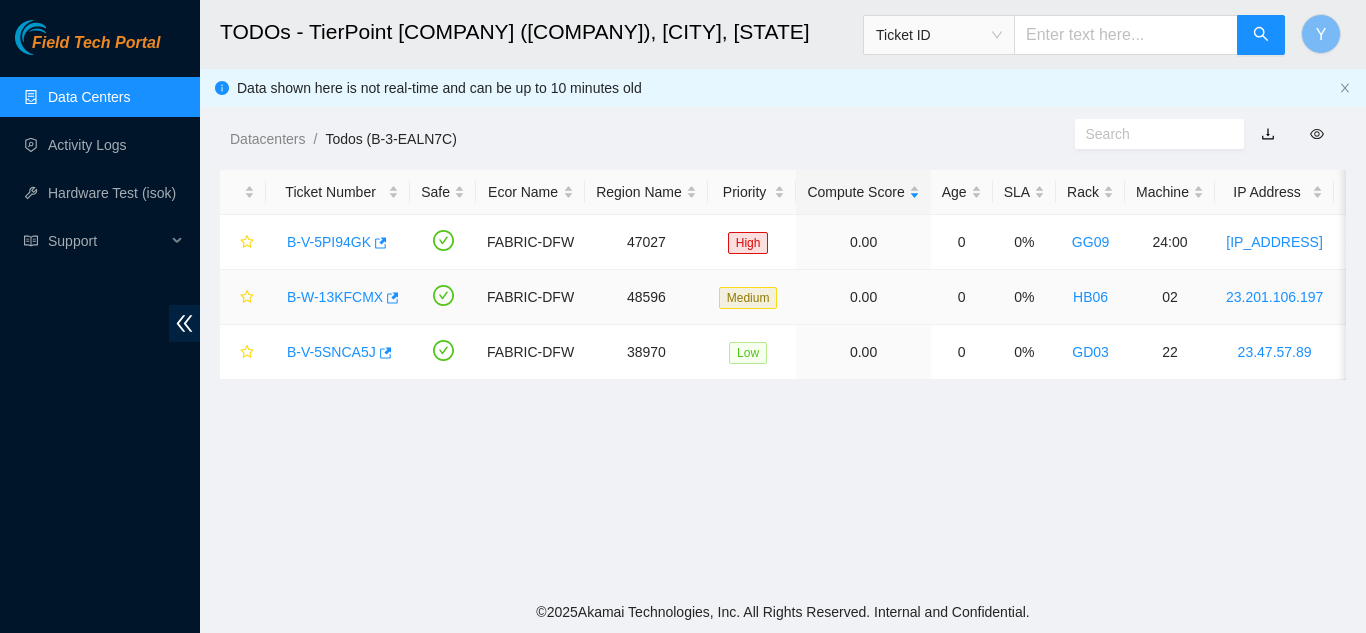 click on "B-W-13KFCMX" at bounding box center (335, 297) 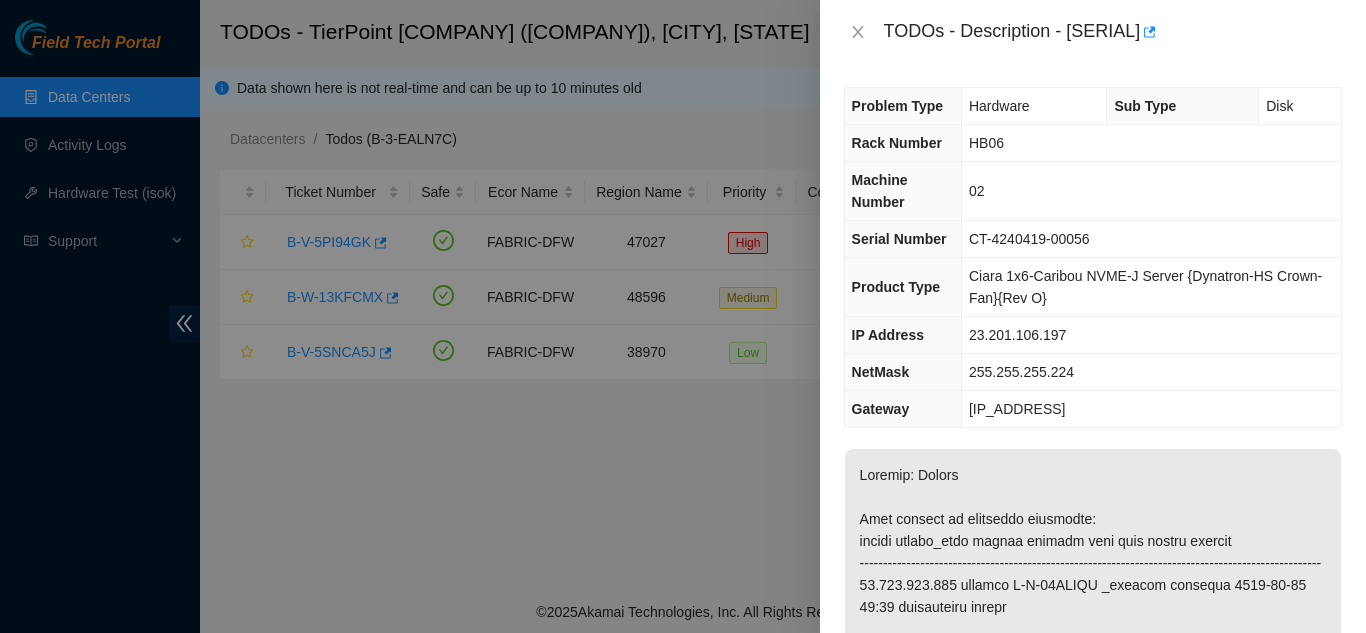 scroll, scrollTop: 0, scrollLeft: 0, axis: both 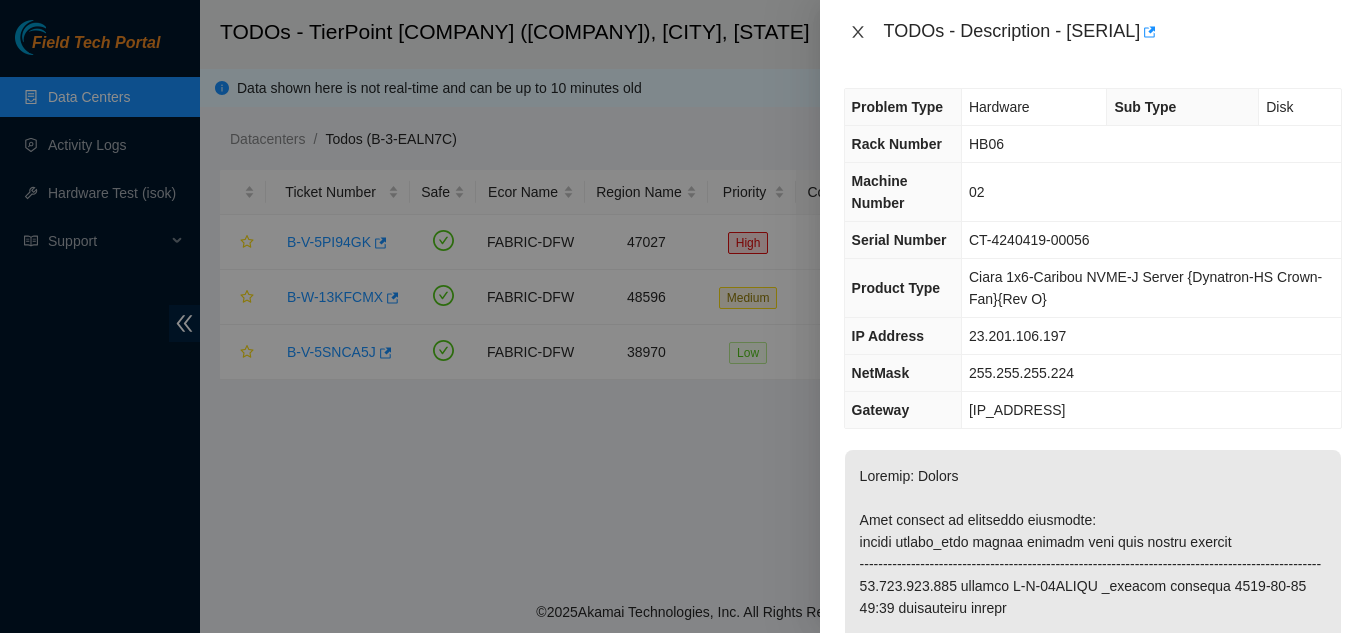 click at bounding box center (858, 32) 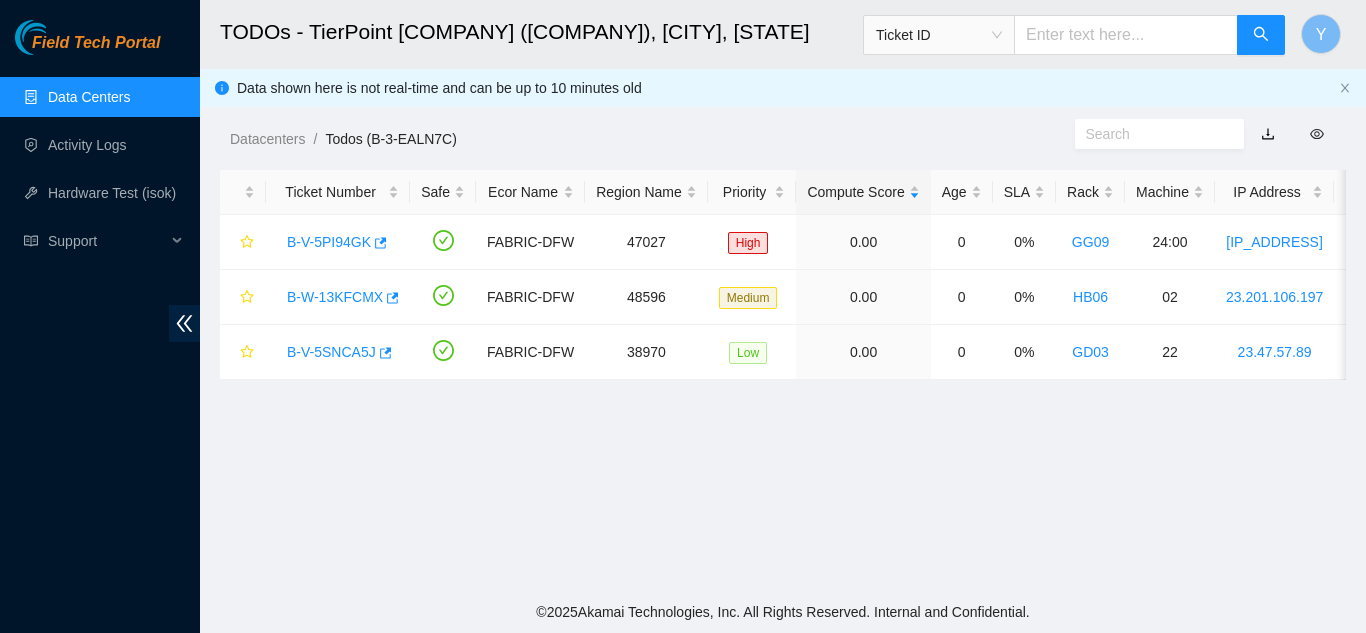 click on "Data Centers" at bounding box center (89, 97) 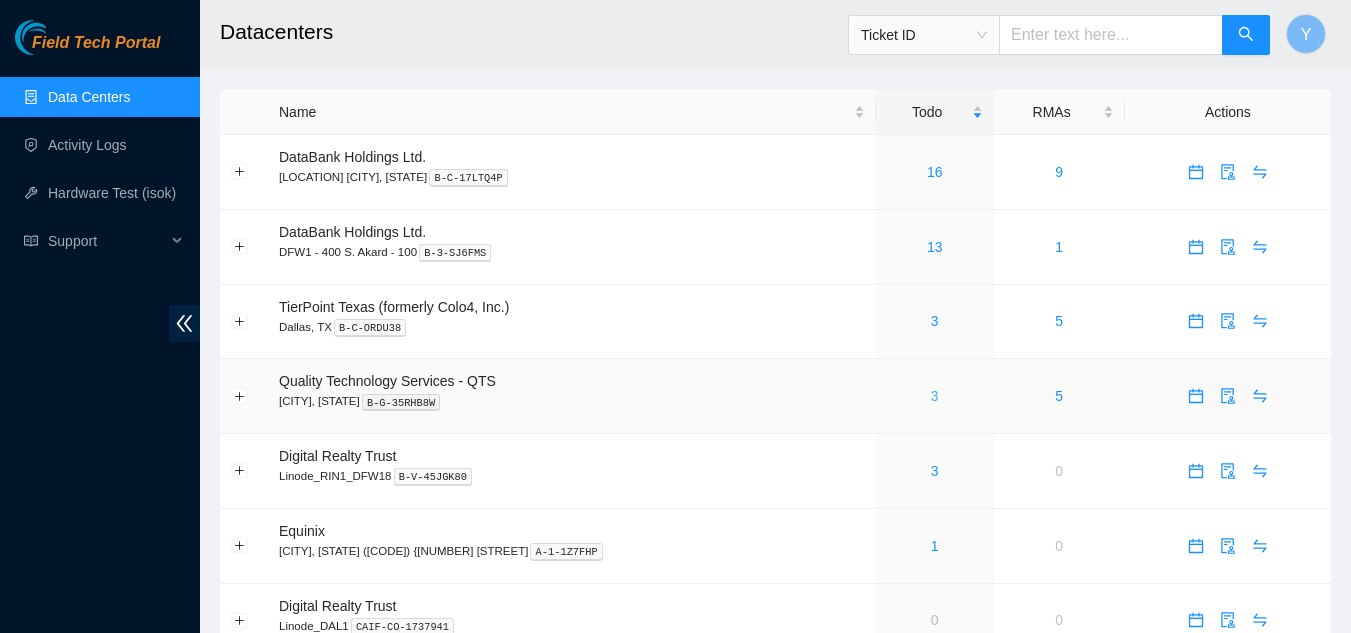 click on "3" at bounding box center (935, 396) 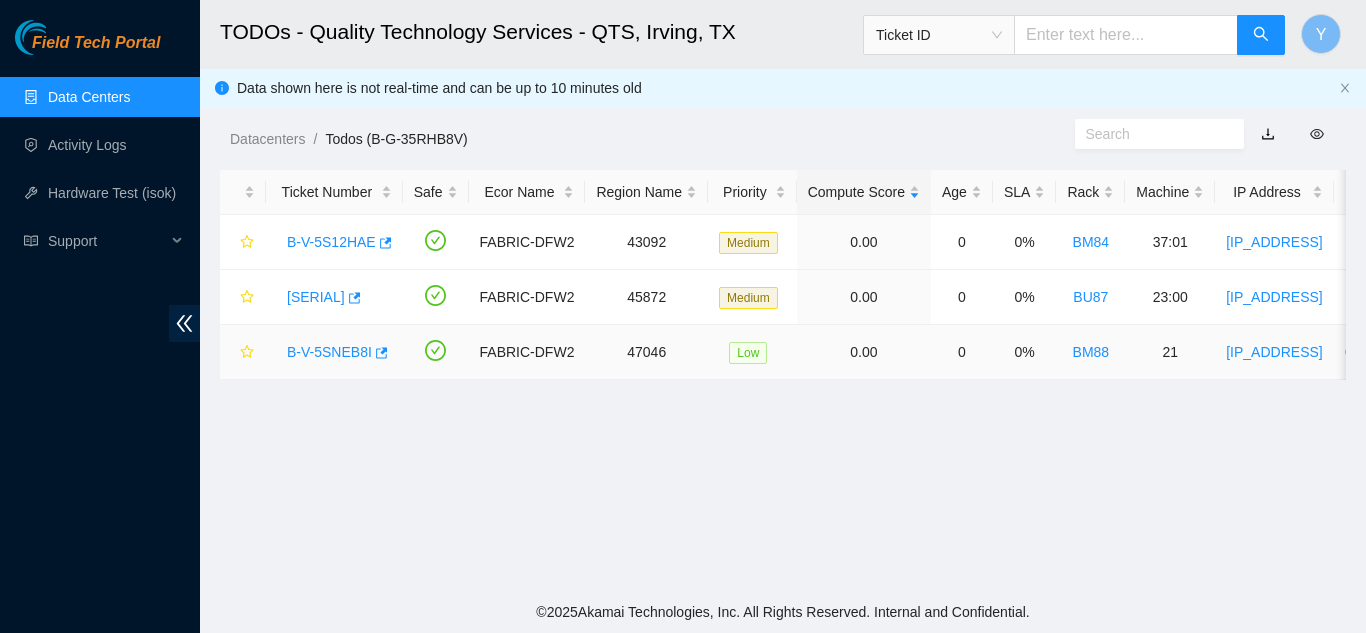 click on "B-V-5SNEB8I" at bounding box center [329, 352] 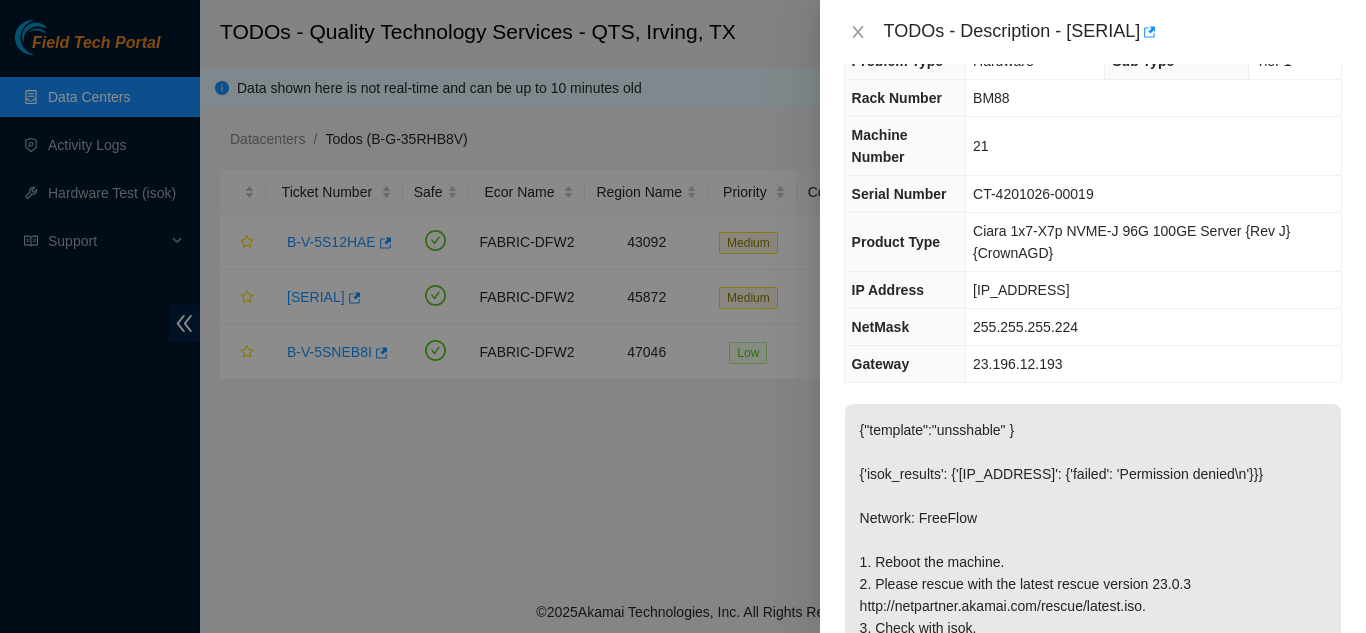 scroll, scrollTop: 0, scrollLeft: 0, axis: both 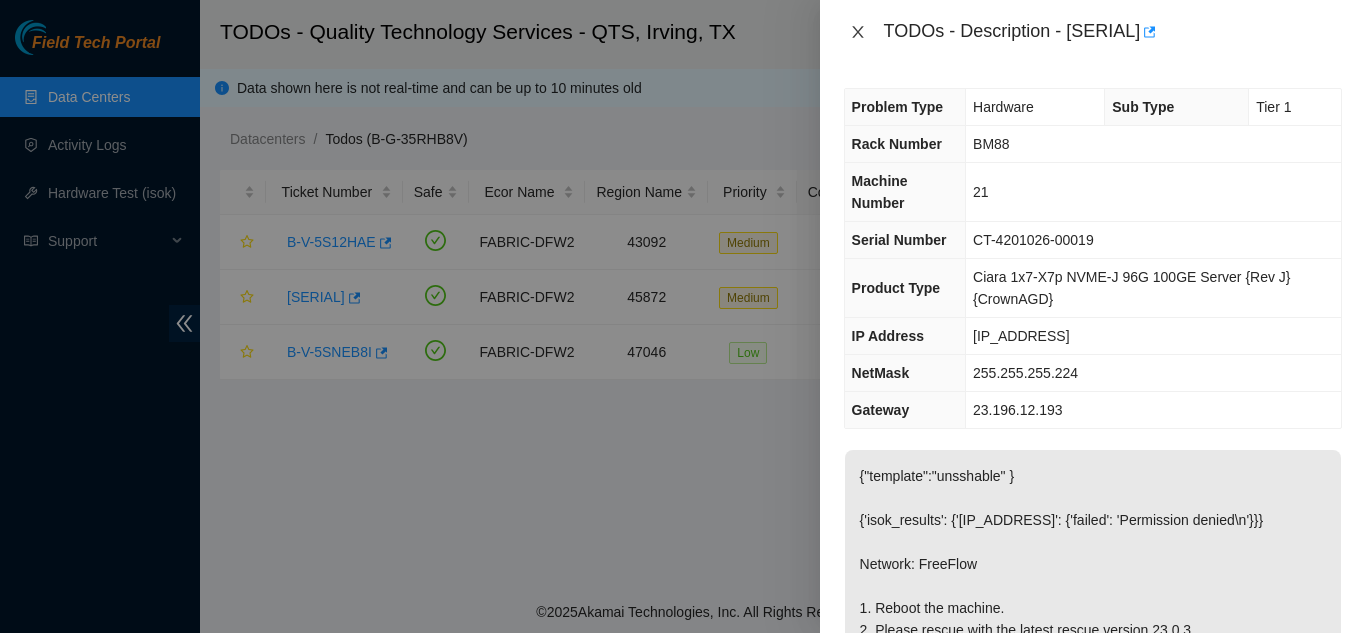 click 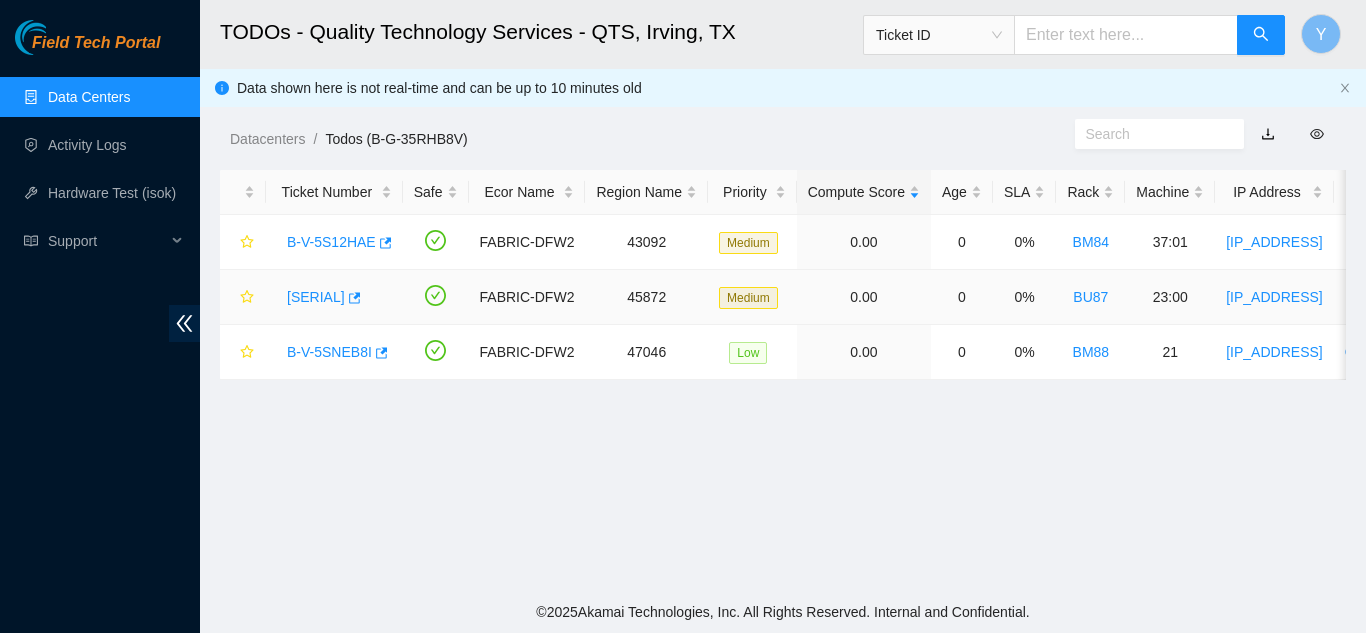 click on "[SERIAL]" at bounding box center (316, 297) 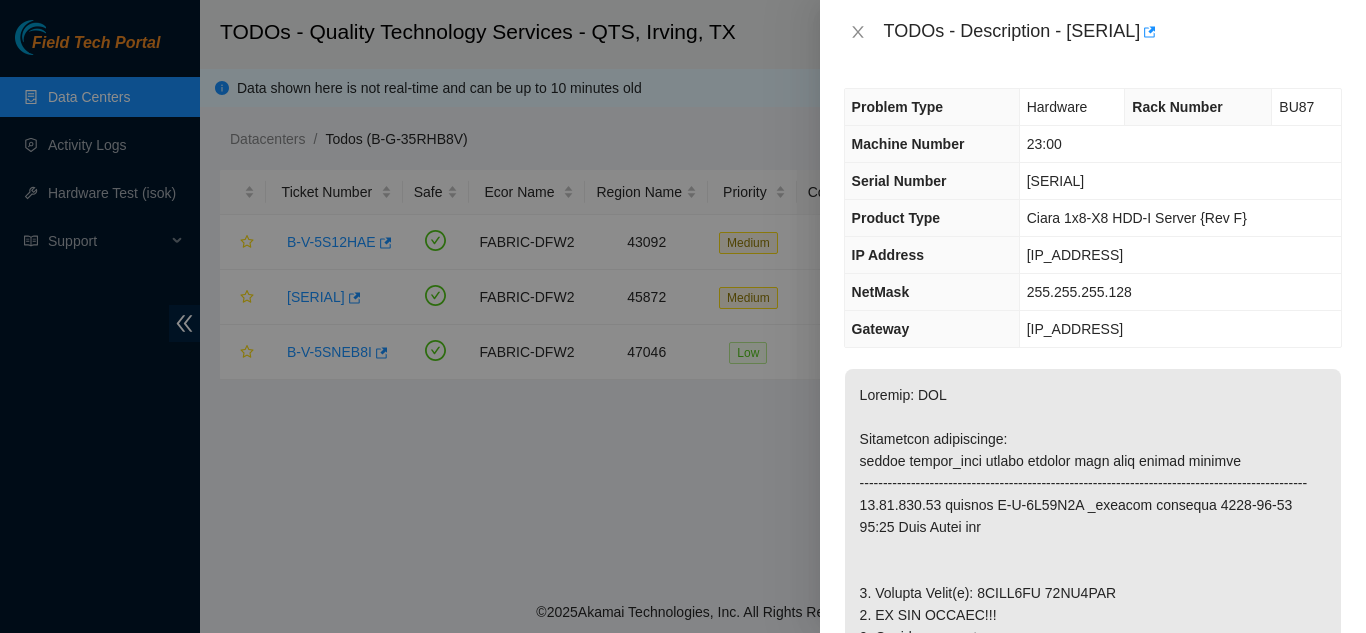 scroll, scrollTop: 100, scrollLeft: 0, axis: vertical 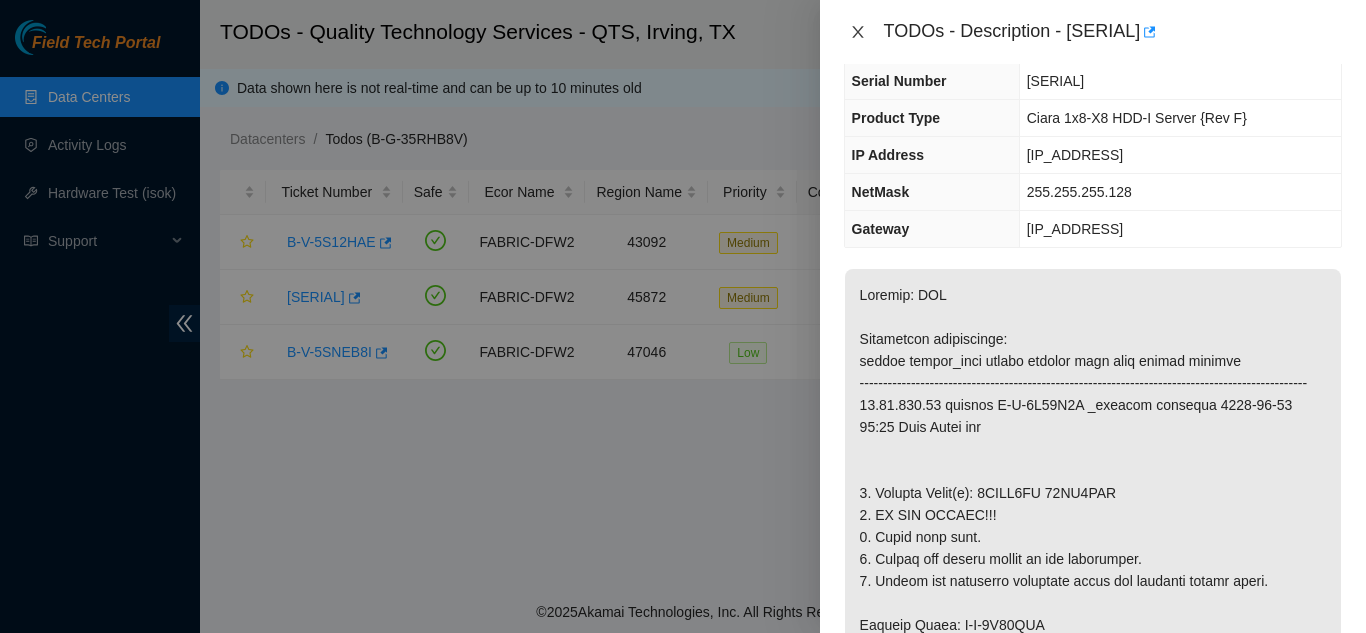 click 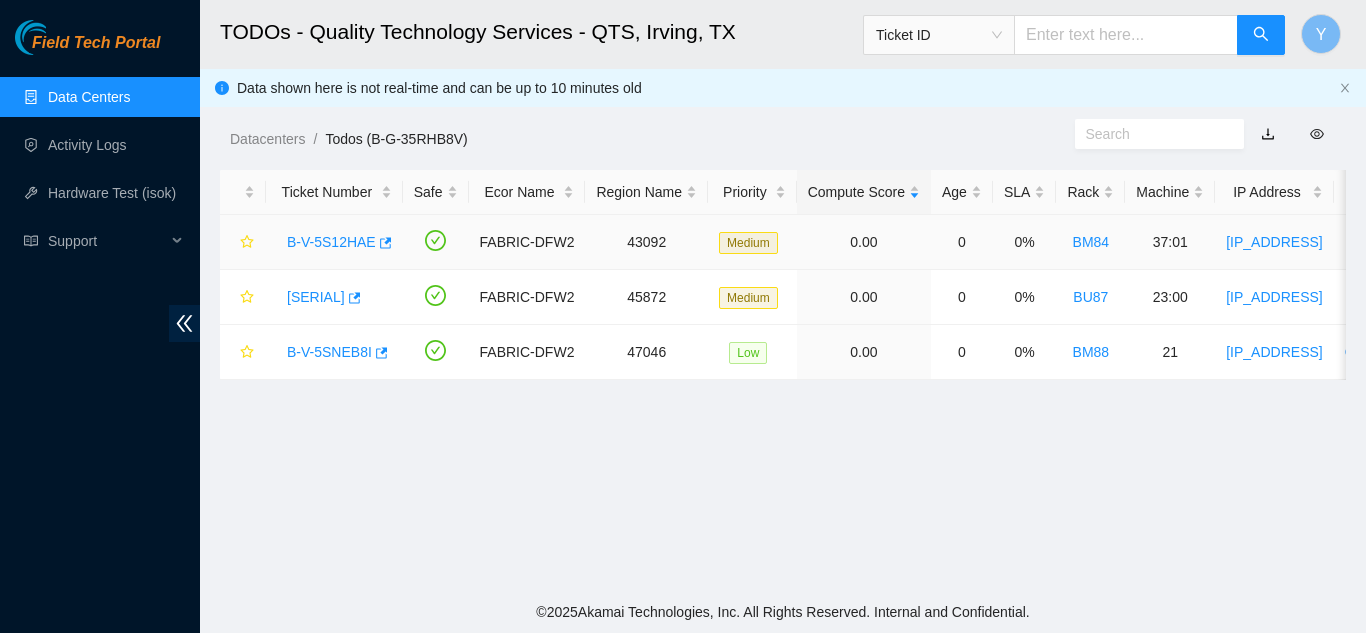 scroll, scrollTop: 144, scrollLeft: 0, axis: vertical 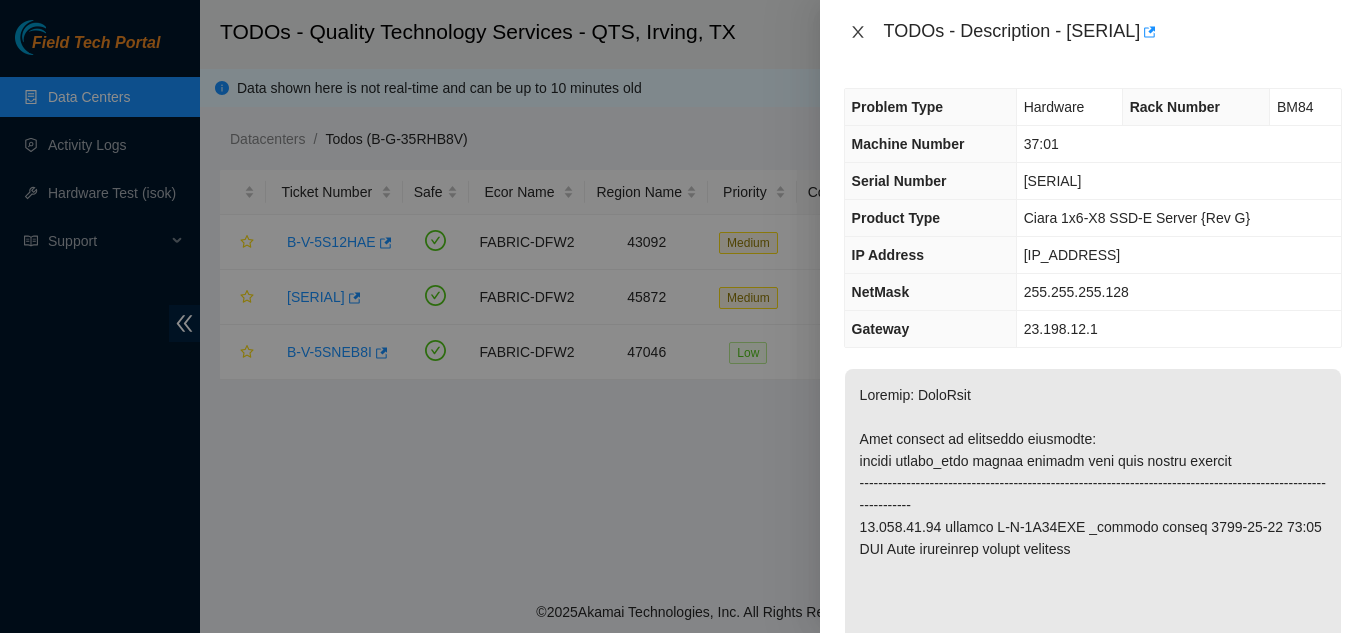 click 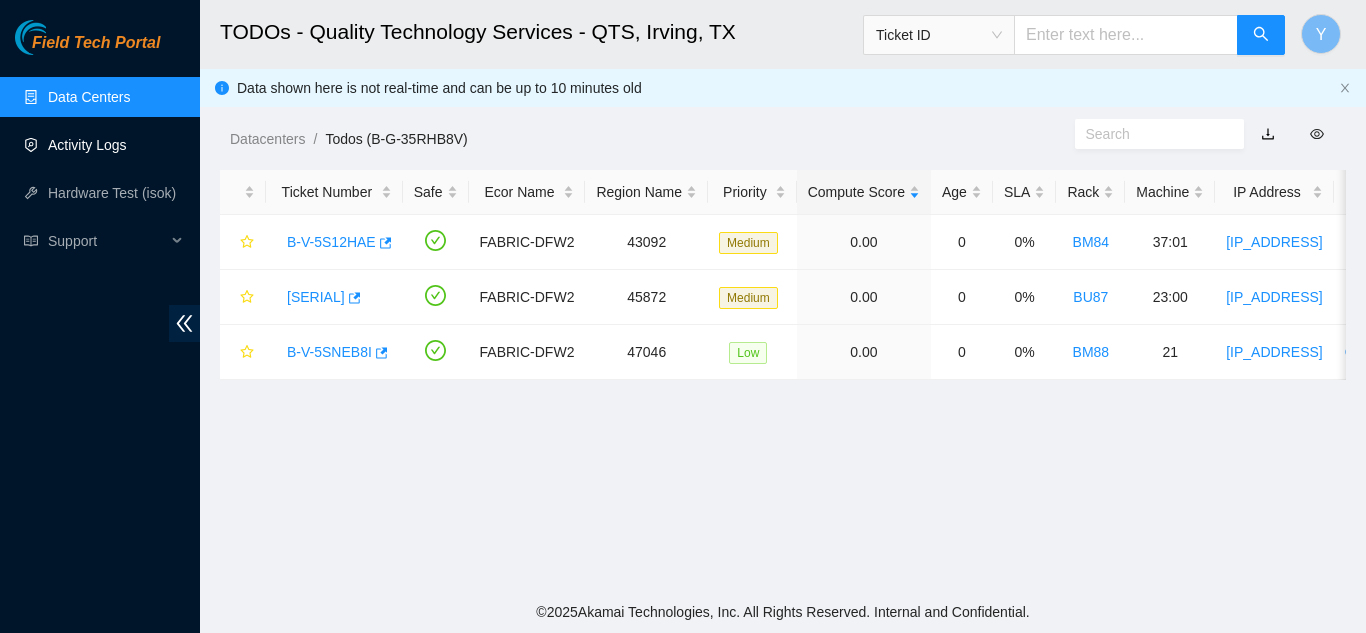 click on "Activity Logs" at bounding box center [87, 145] 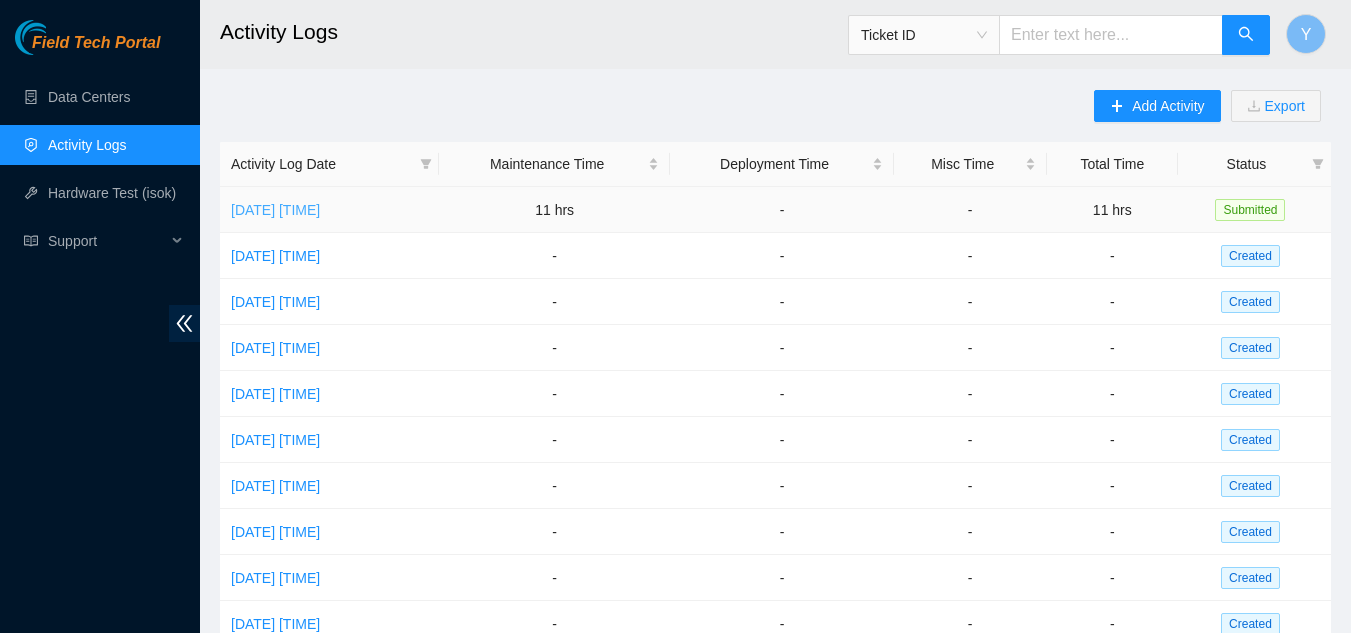 click on "[DATE] [TIME]" at bounding box center (275, 210) 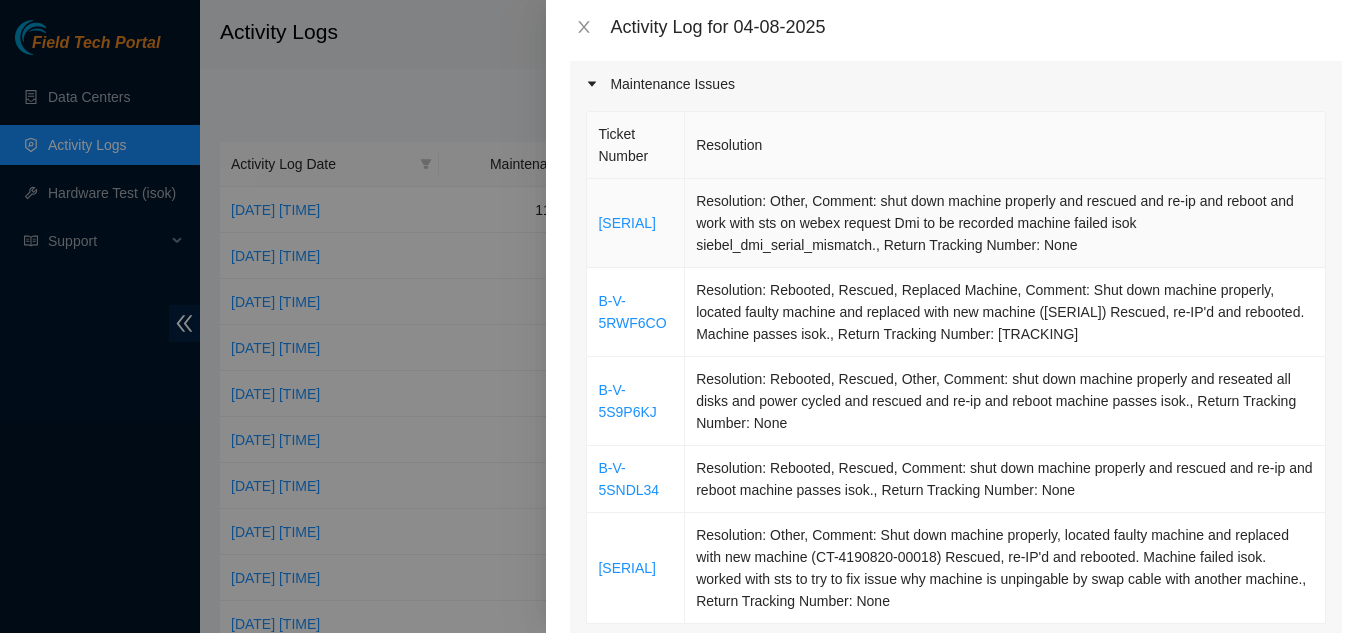 scroll, scrollTop: 200, scrollLeft: 0, axis: vertical 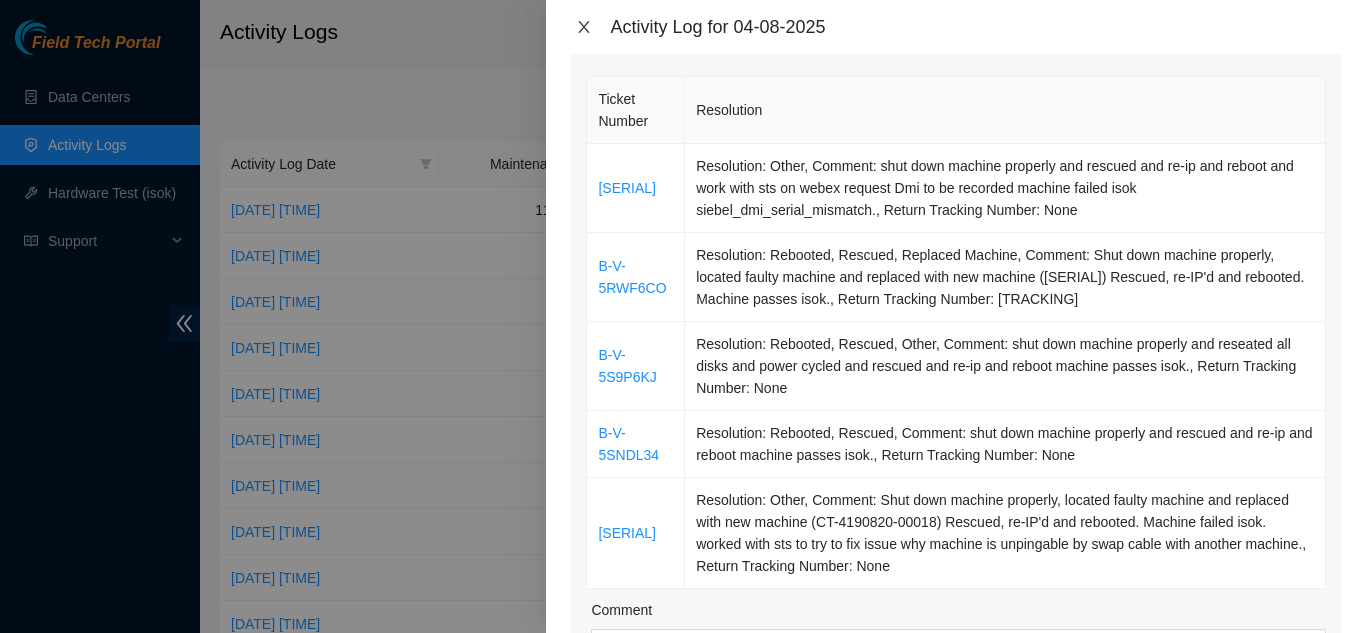 click 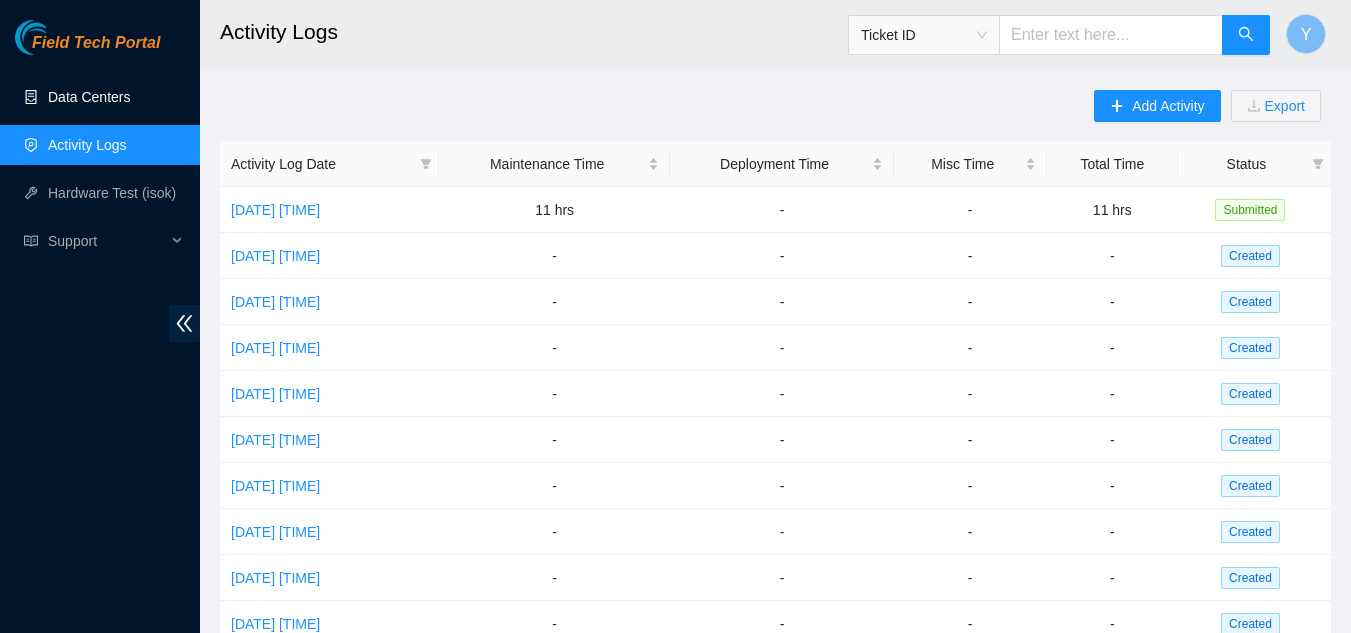 click on "Data Centers" at bounding box center (89, 97) 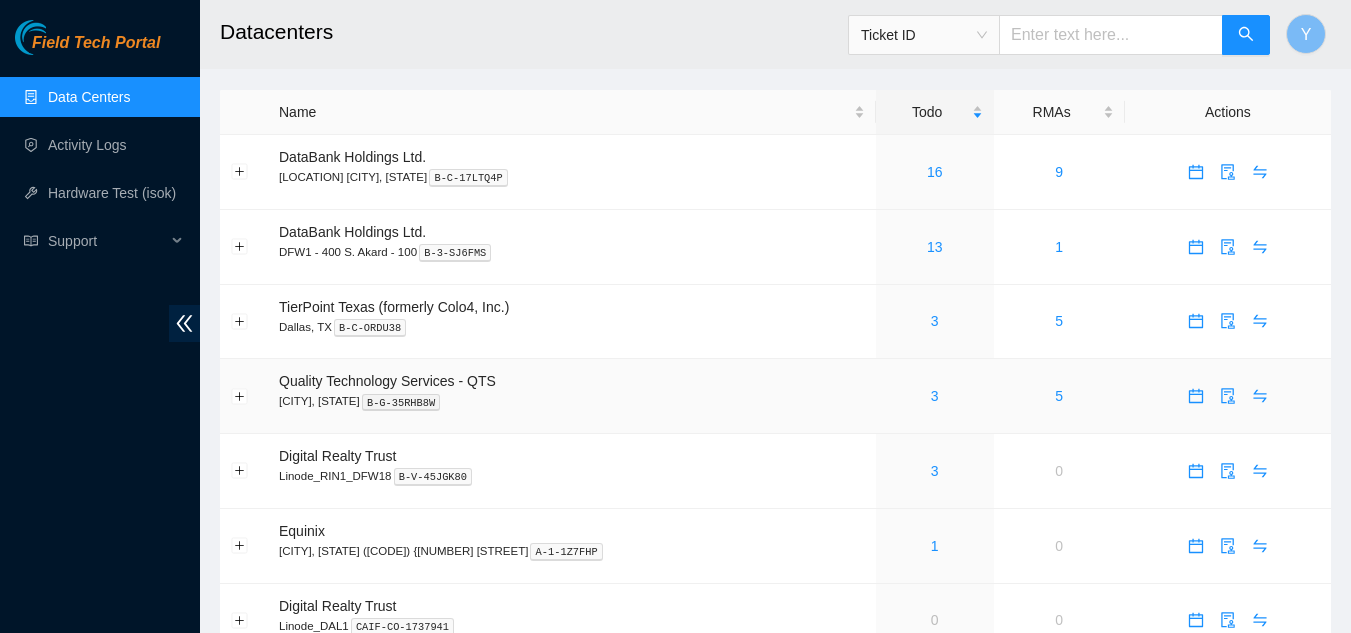 click on "3" at bounding box center [935, 396] 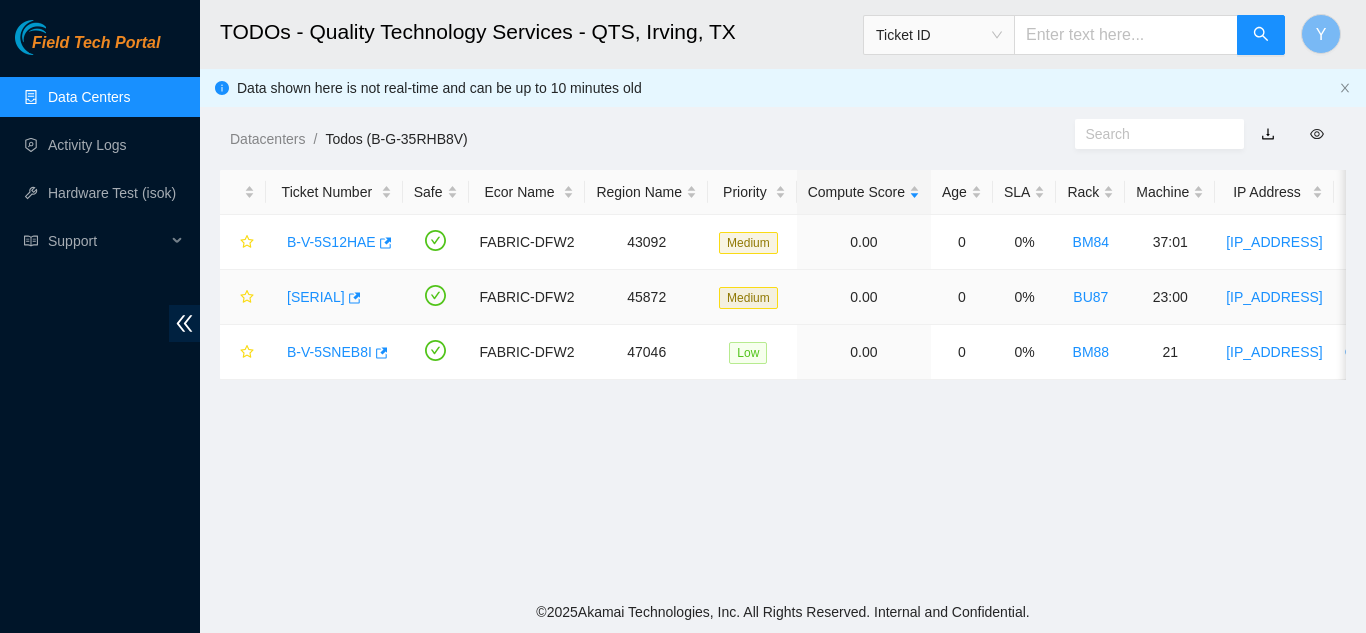 click on "[SERIAL]" at bounding box center (316, 297) 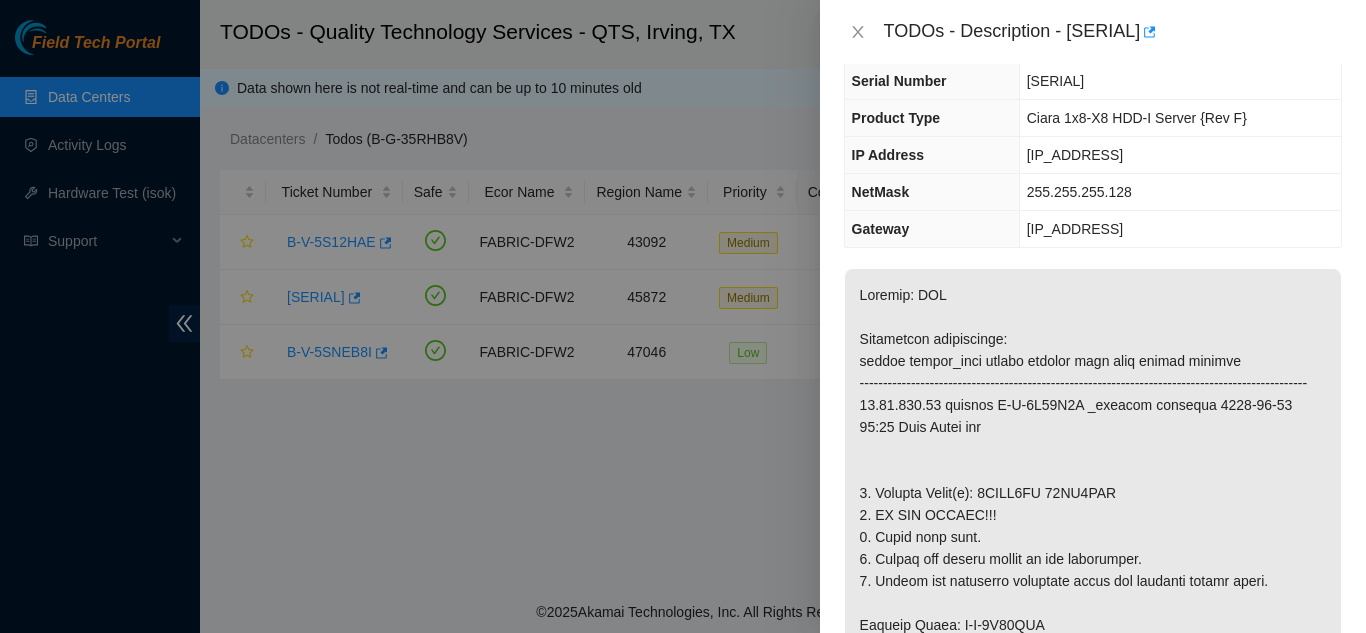 scroll, scrollTop: 200, scrollLeft: 0, axis: vertical 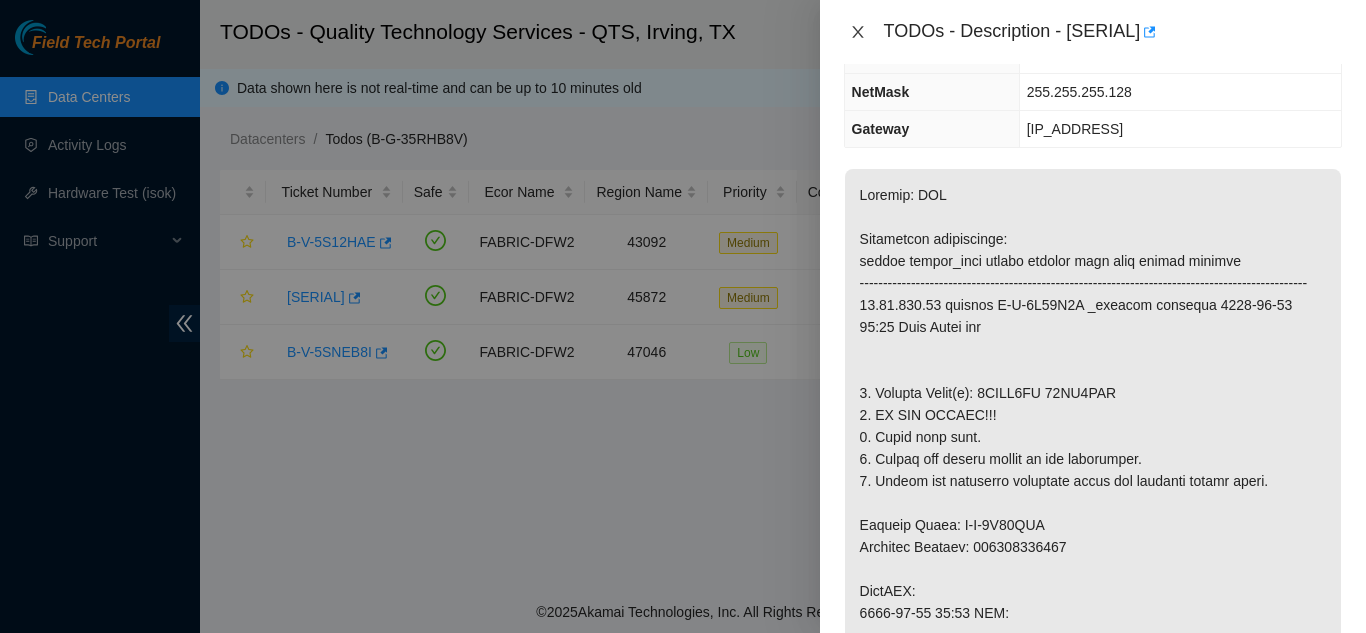 click 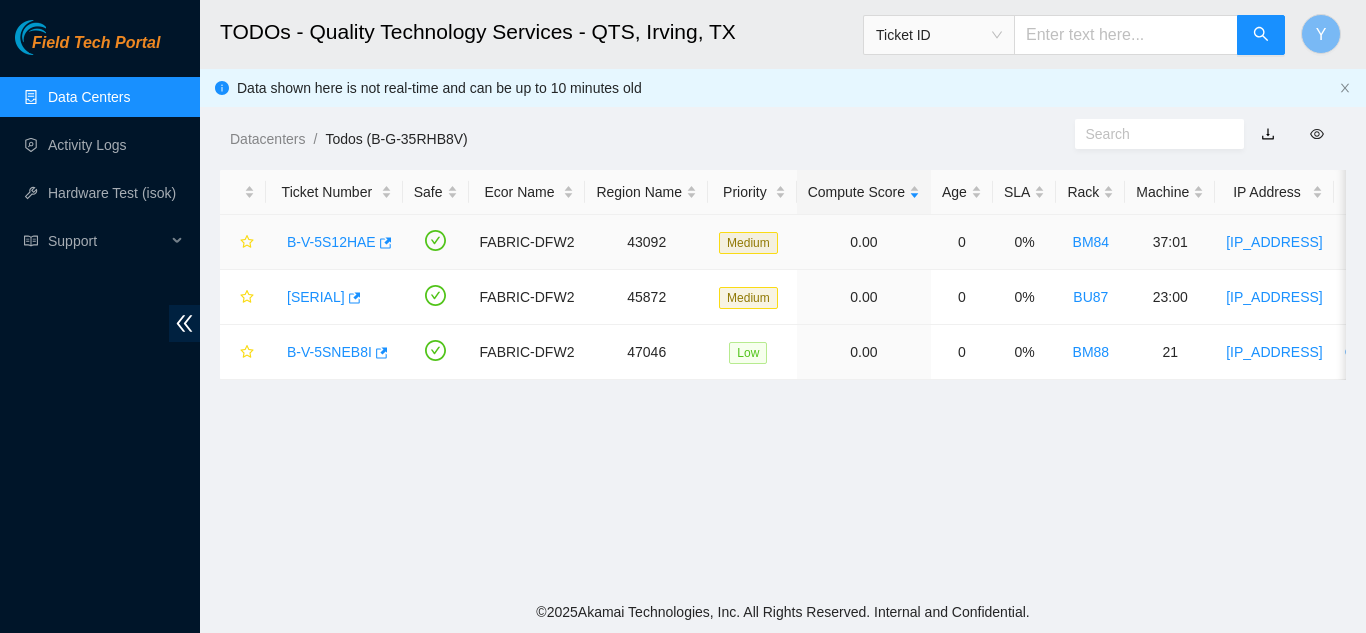 scroll, scrollTop: 266, scrollLeft: 0, axis: vertical 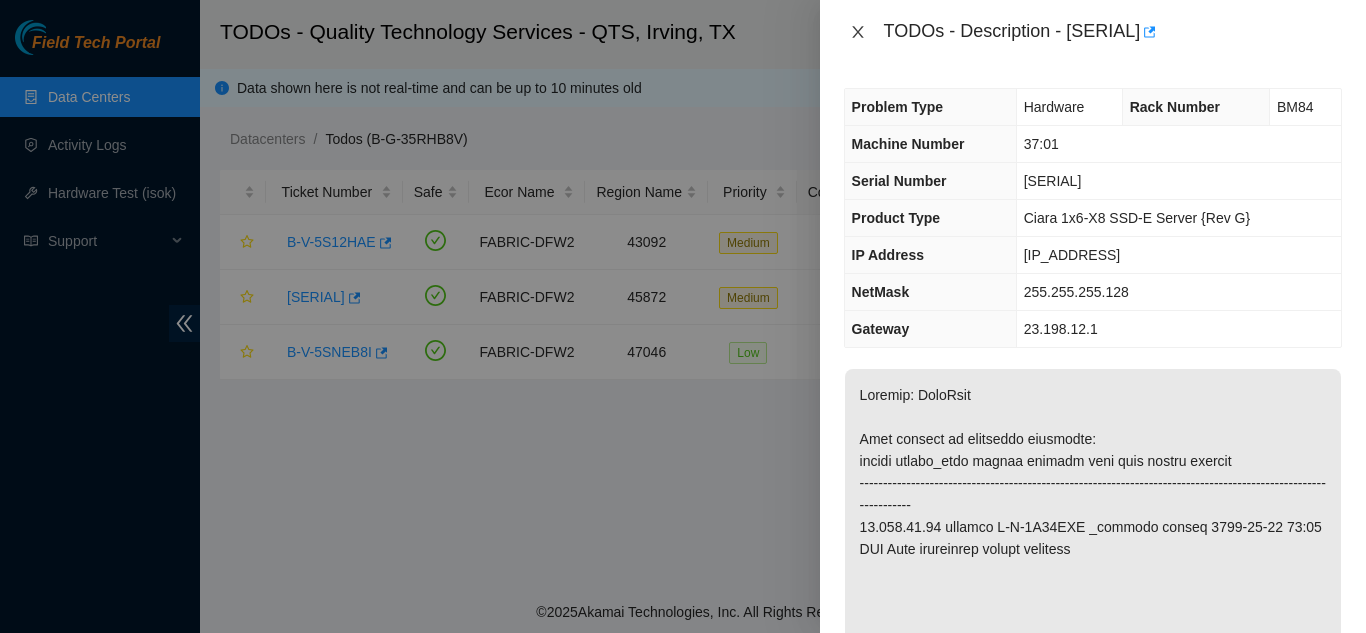 click 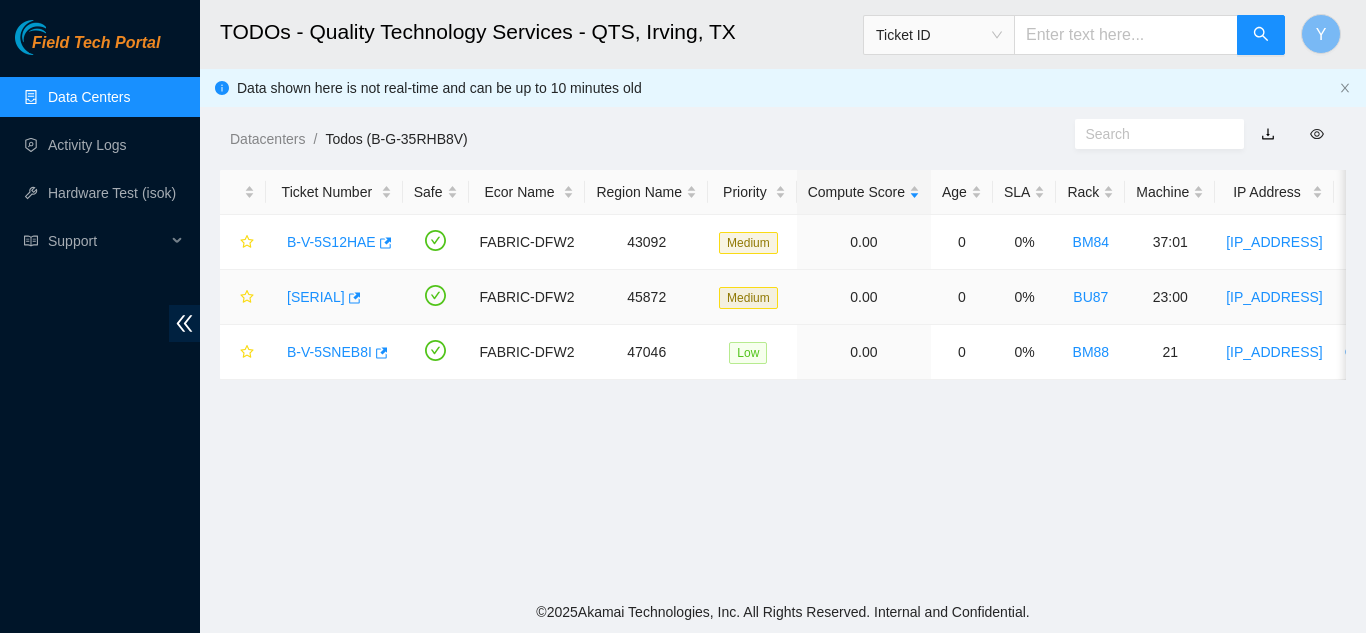 click on "[SERIAL]" at bounding box center (316, 297) 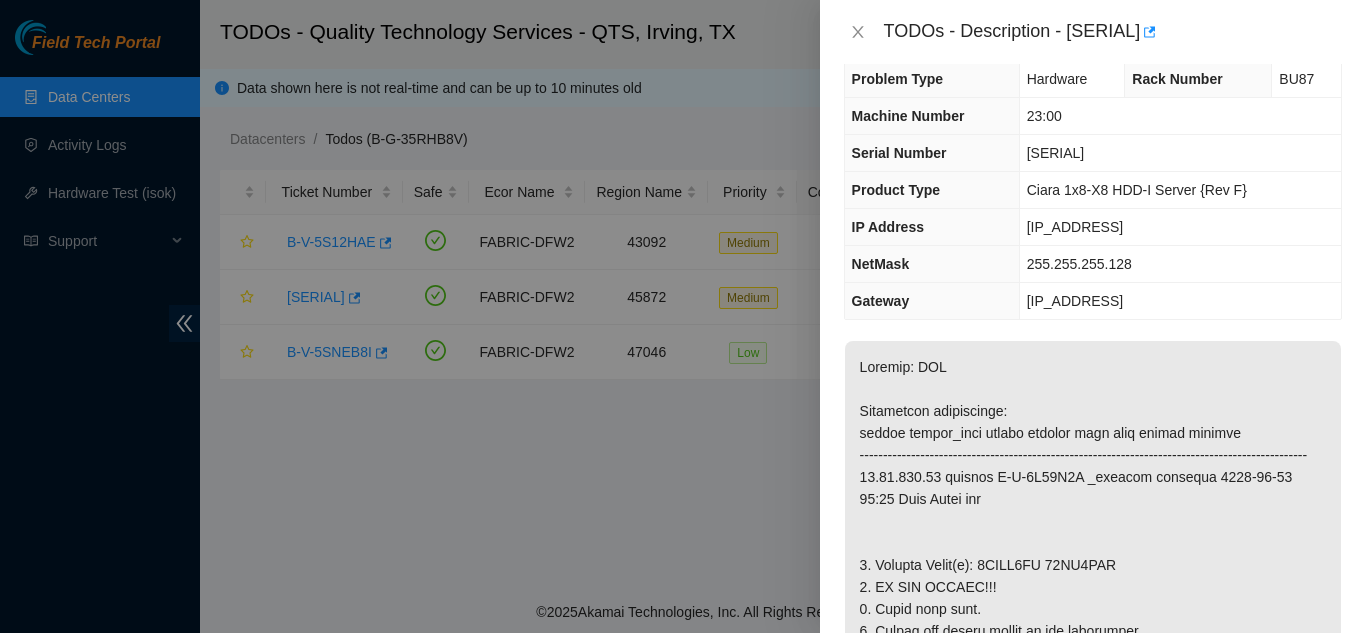 scroll, scrollTop: 0, scrollLeft: 0, axis: both 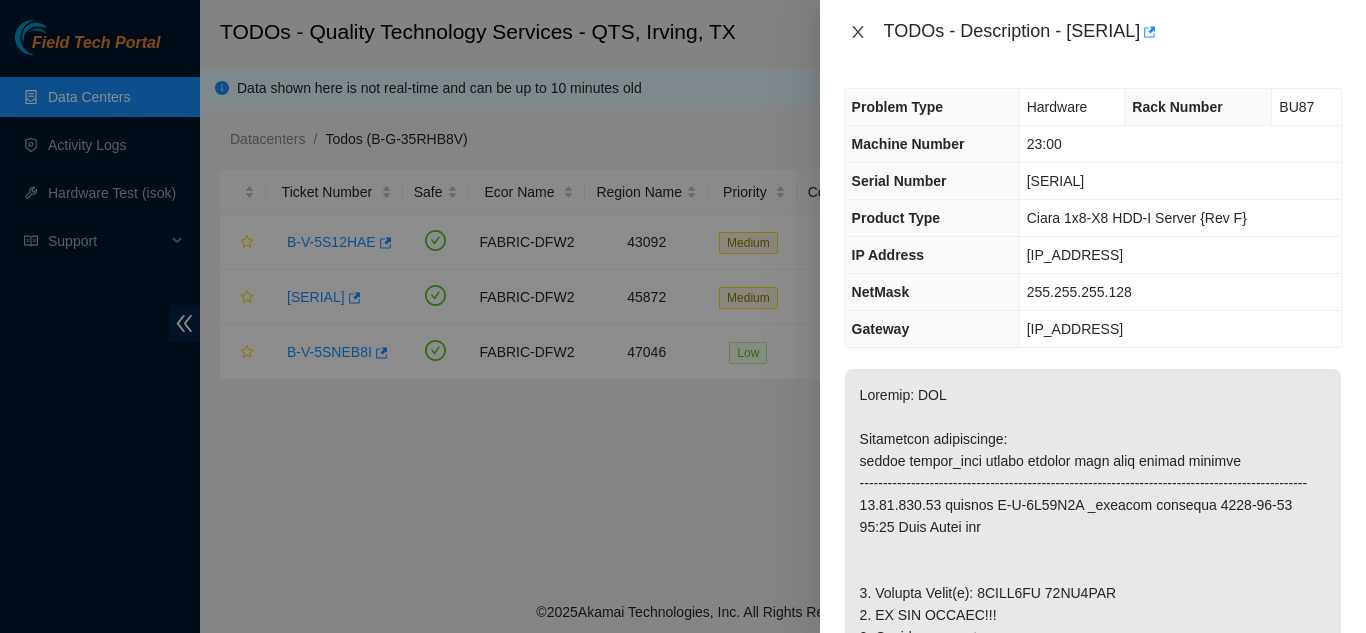 click 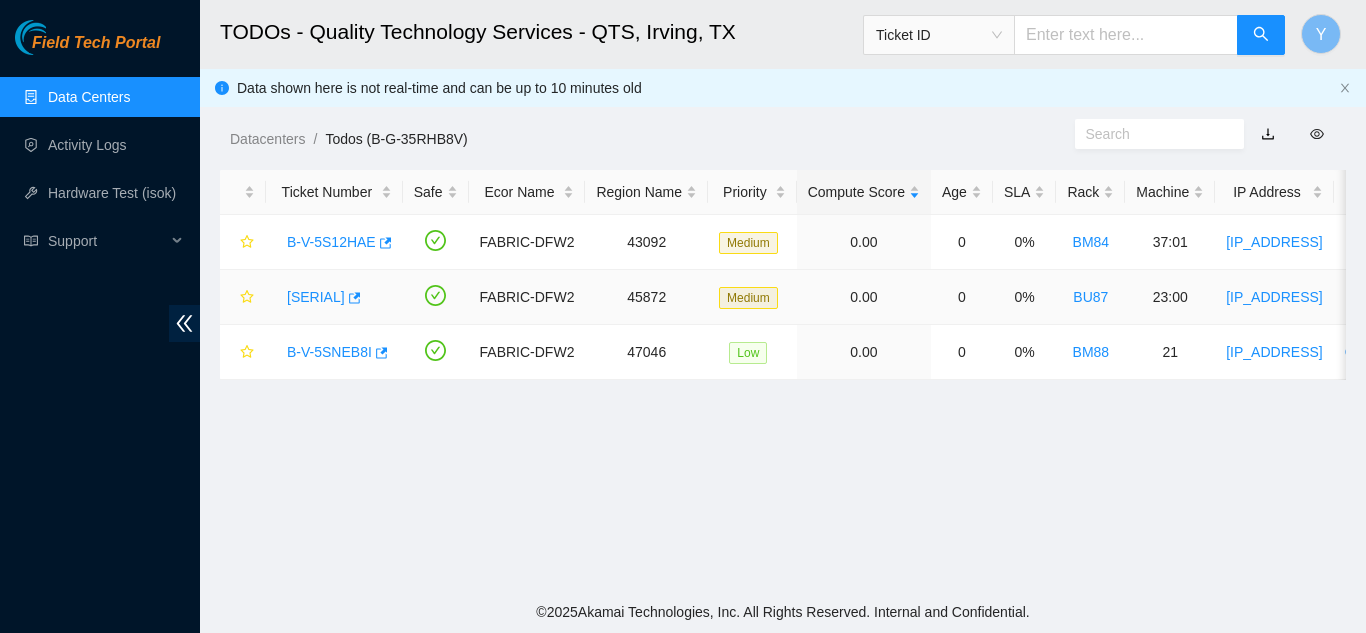 click on "[SERIAL]" at bounding box center (316, 297) 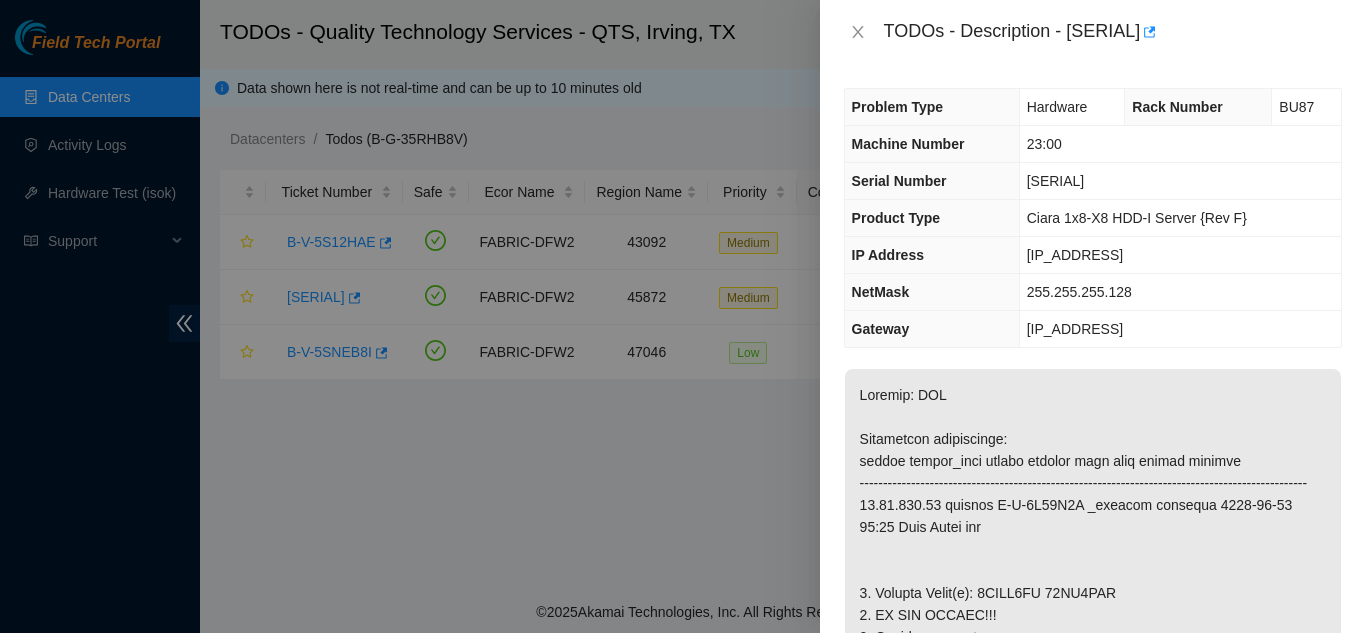 drag, startPoint x: 1067, startPoint y: 37, endPoint x: 1174, endPoint y: 27, distance: 107.46627 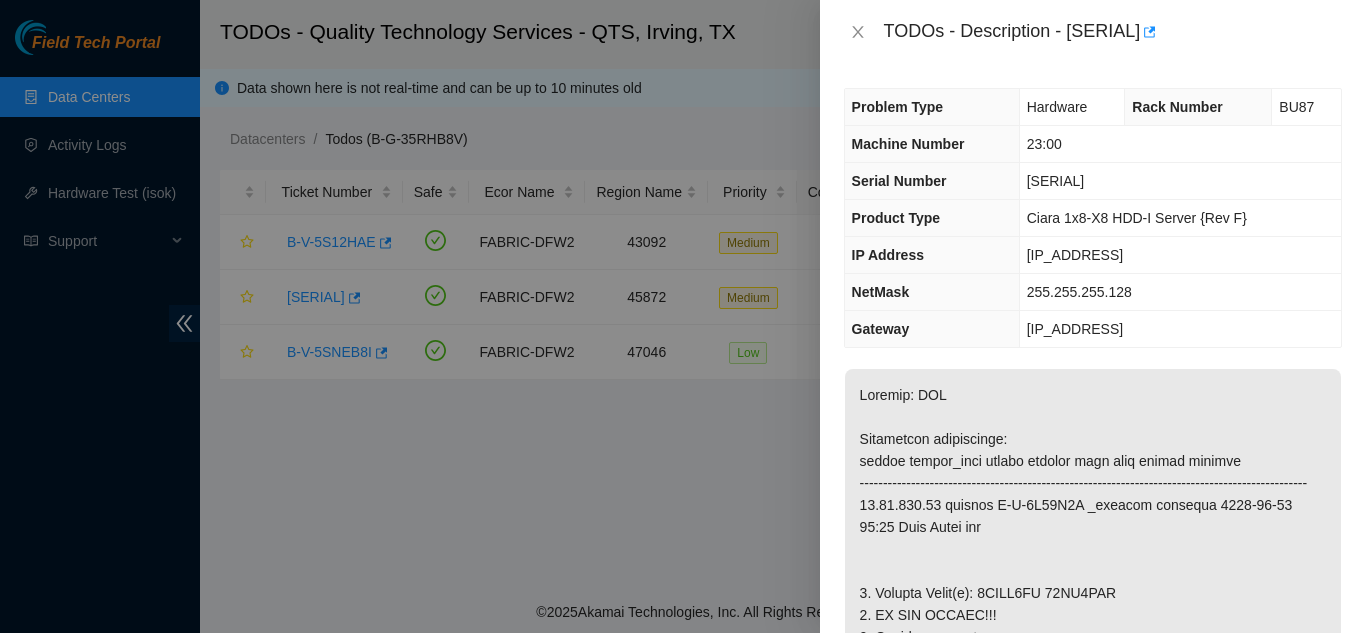 click on "TODOs - Description - [SERIAL]" at bounding box center (1113, 32) 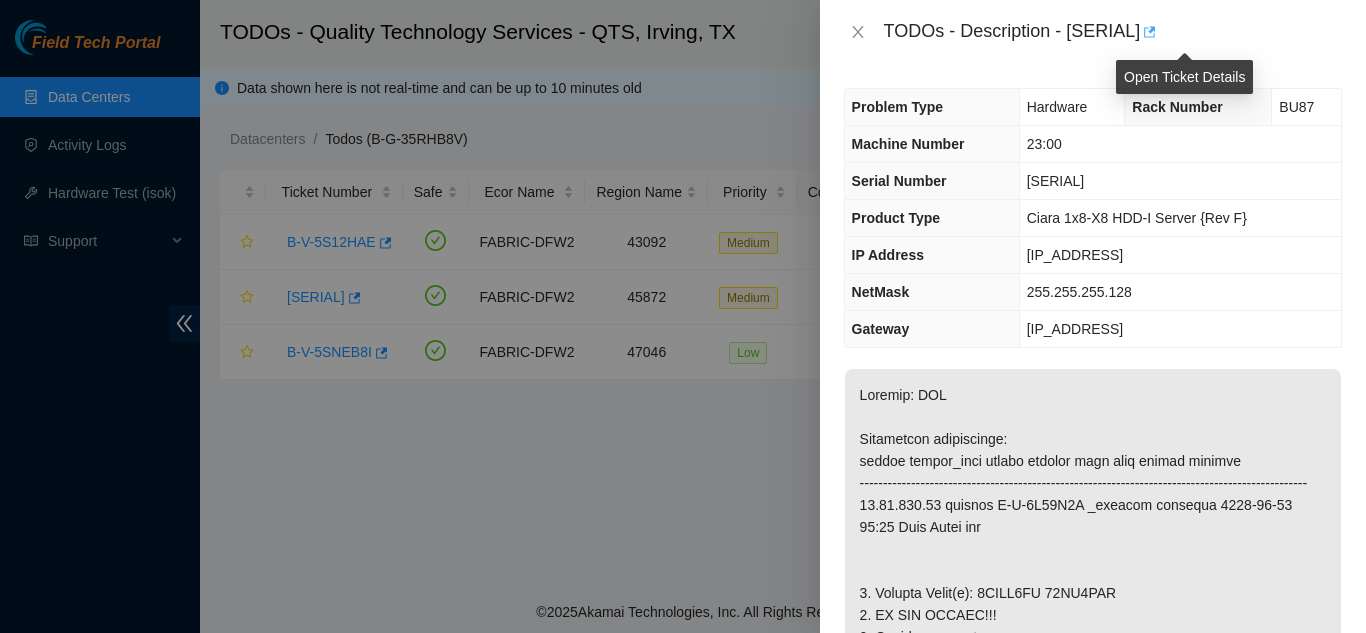 copy on "[SERIAL]" 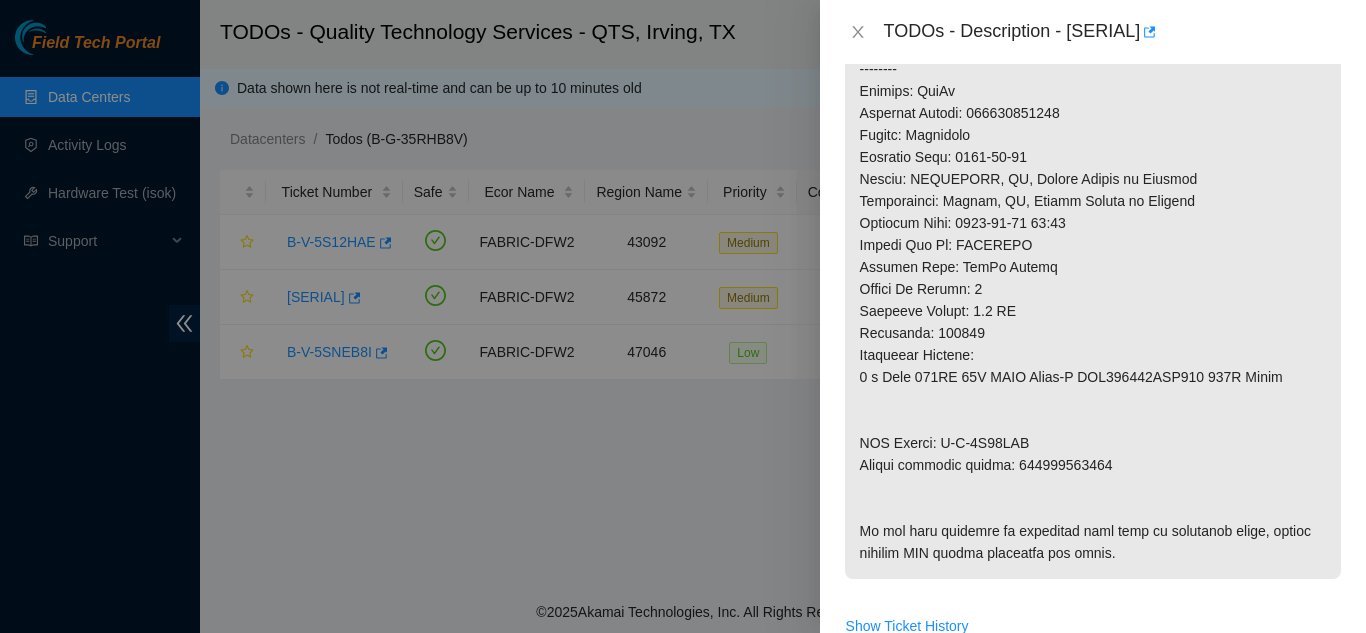 scroll, scrollTop: 800, scrollLeft: 0, axis: vertical 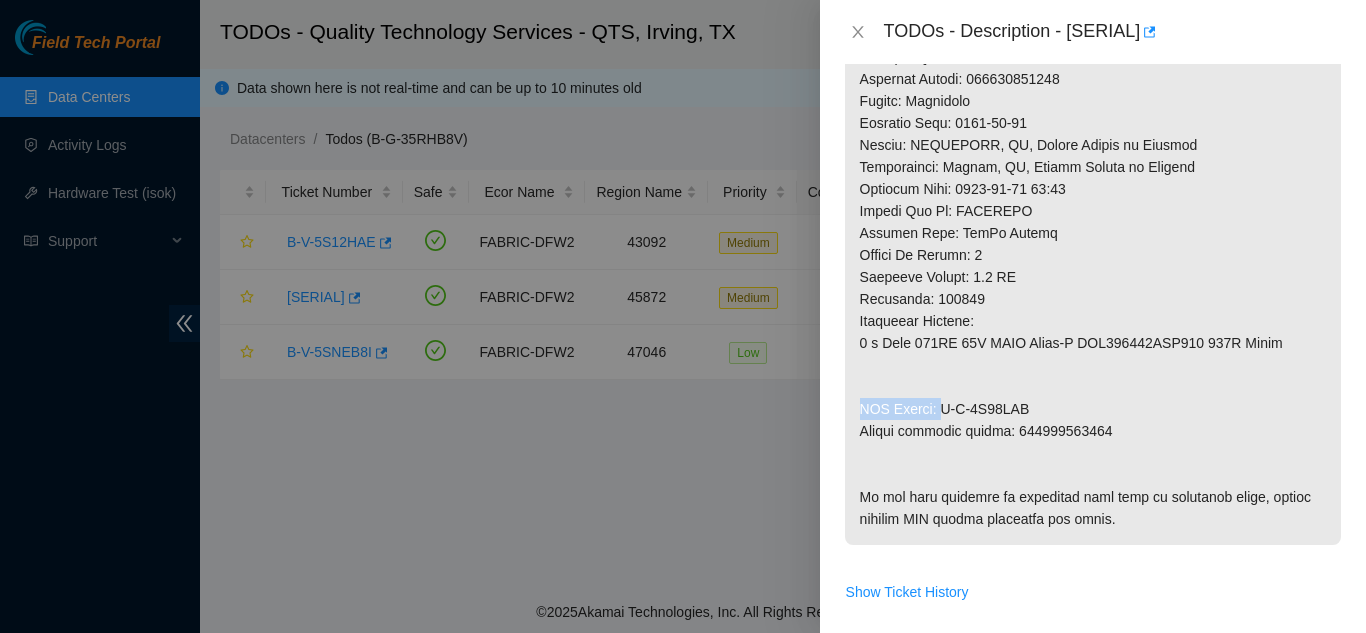 drag, startPoint x: 940, startPoint y: 428, endPoint x: 1037, endPoint y: 418, distance: 97.5141 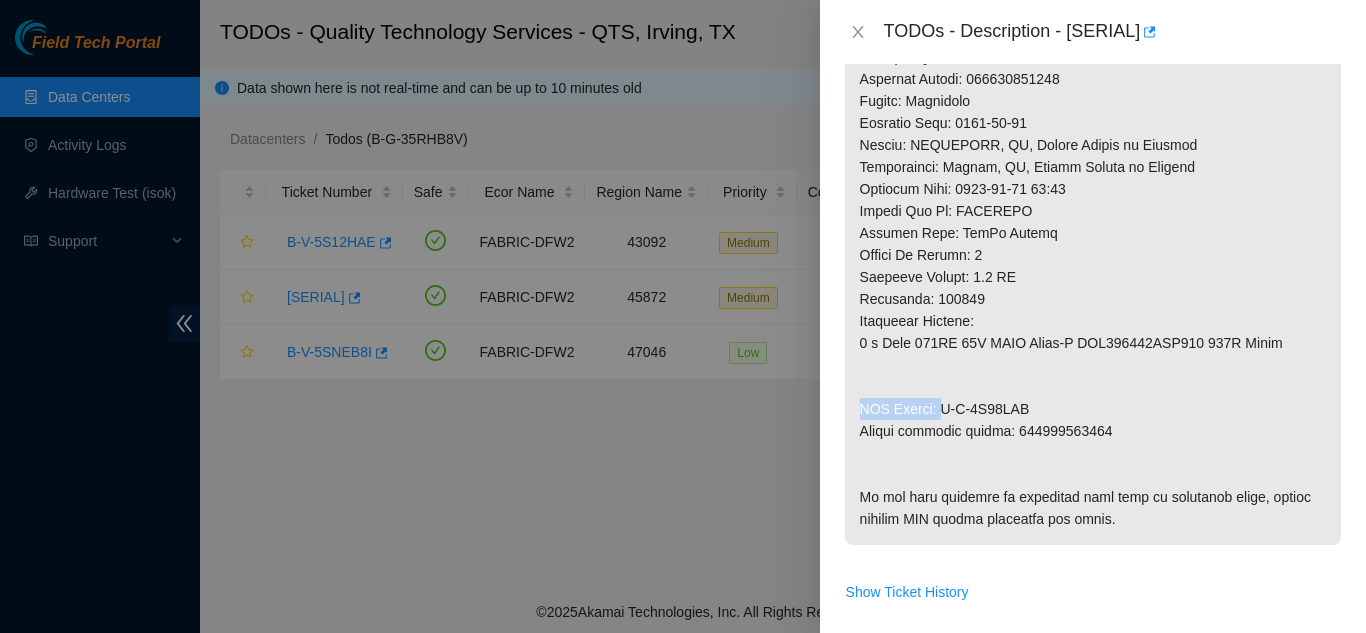 click at bounding box center [1093, 57] 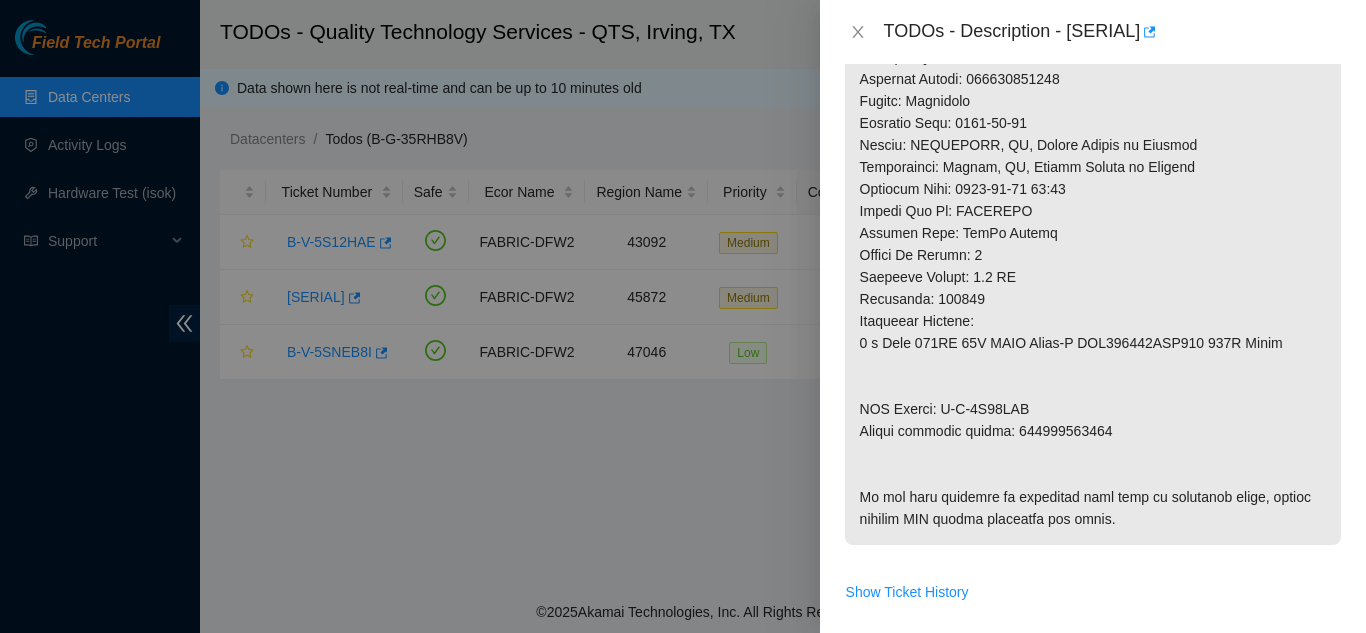 click at bounding box center (1093, 57) 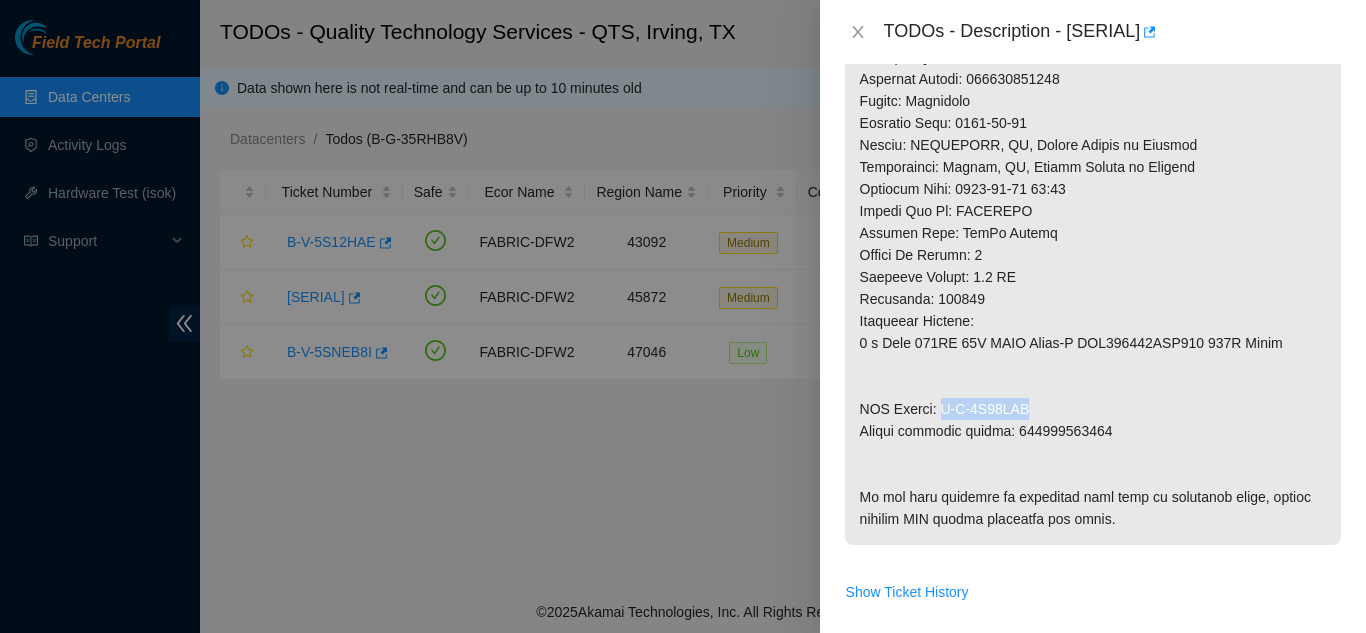 drag, startPoint x: 942, startPoint y: 431, endPoint x: 1040, endPoint y: 426, distance: 98.12747 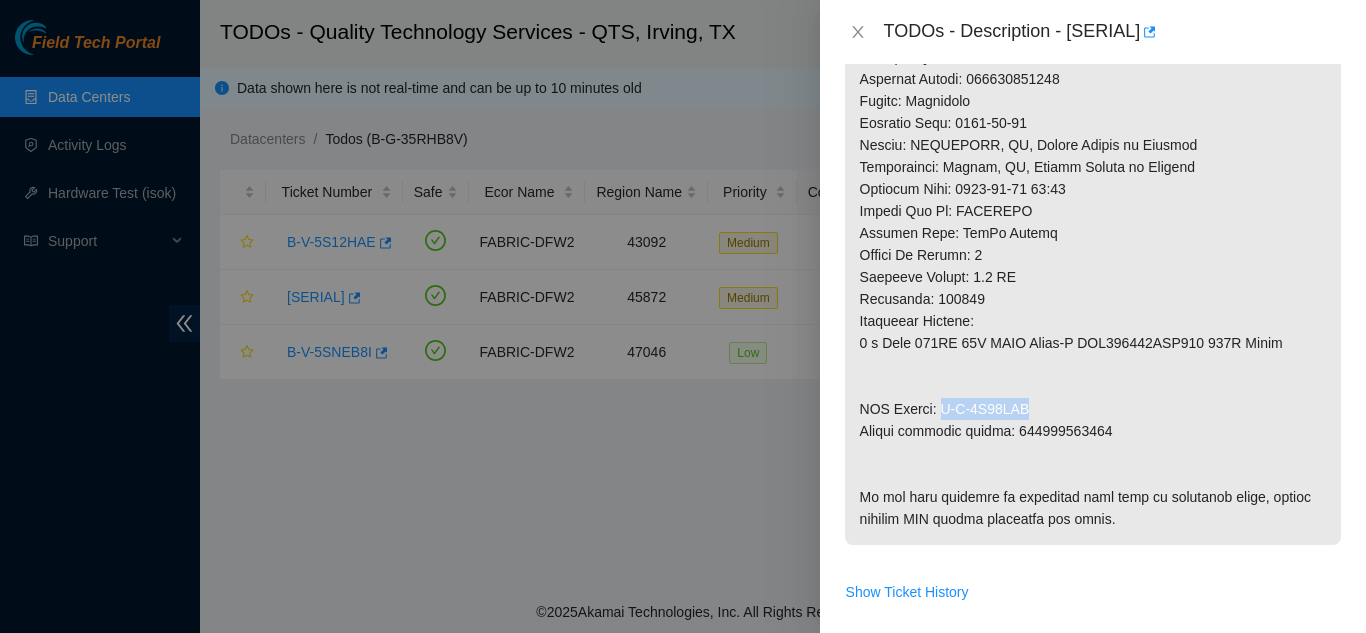 click at bounding box center (1093, 57) 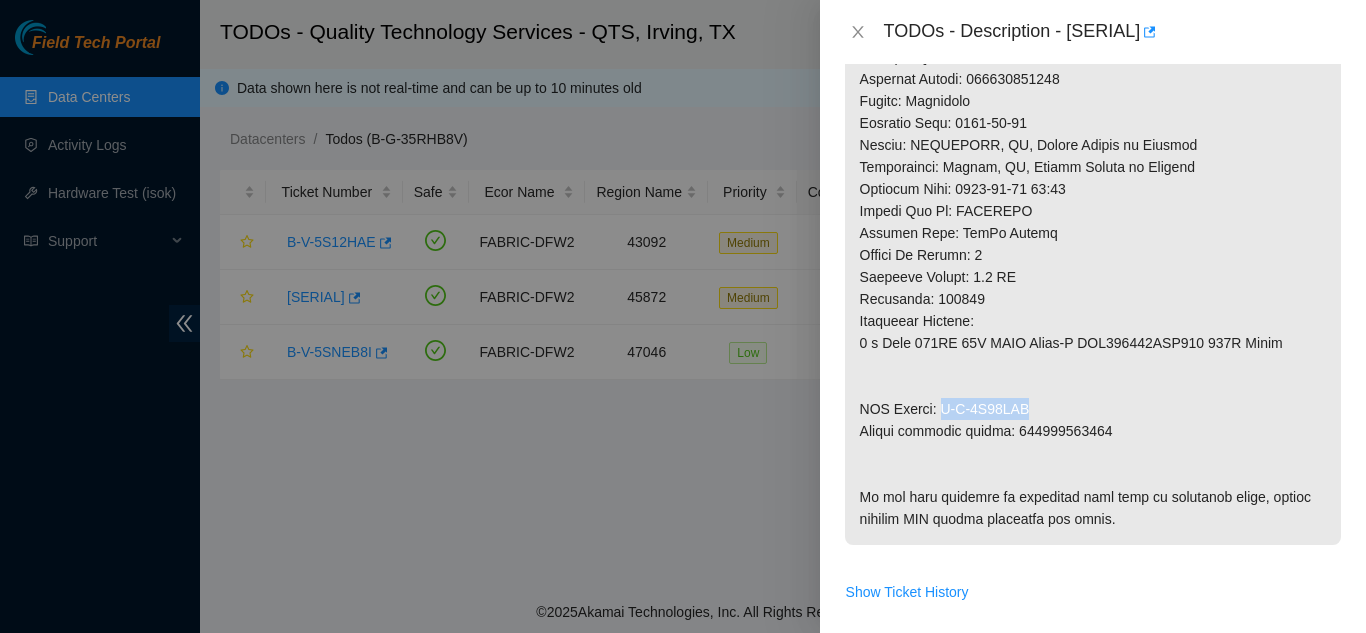 copy on "[SERIAL]" 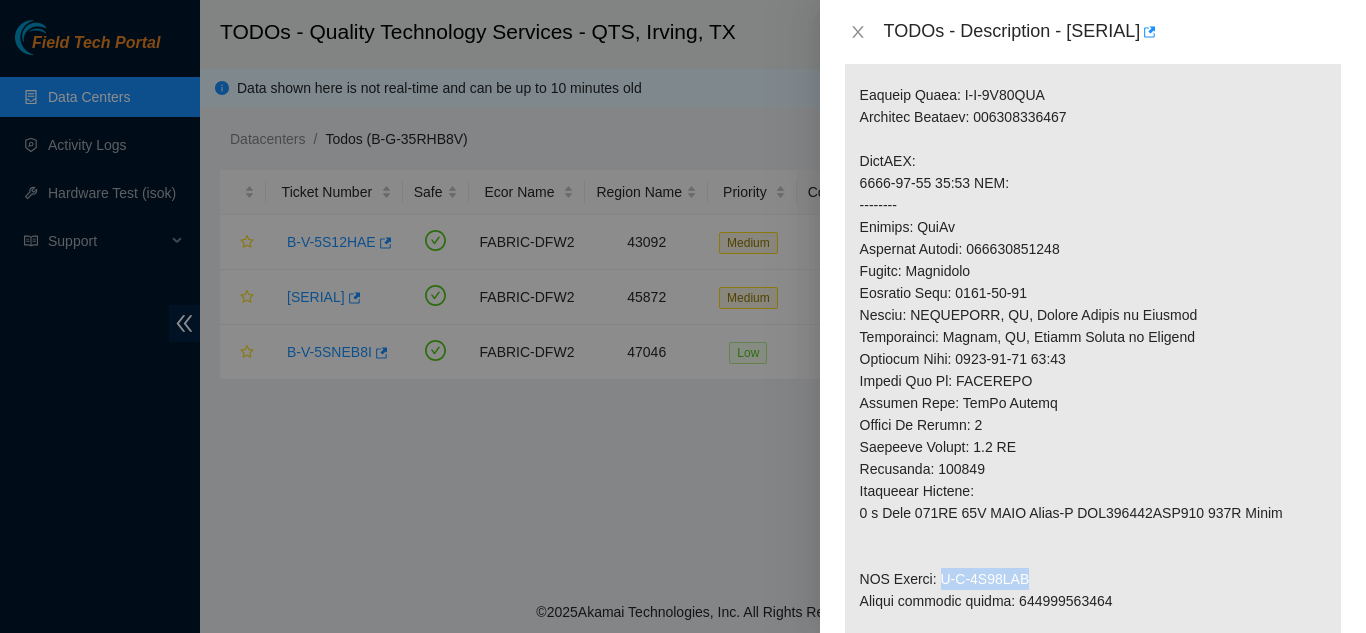 scroll, scrollTop: 600, scrollLeft: 0, axis: vertical 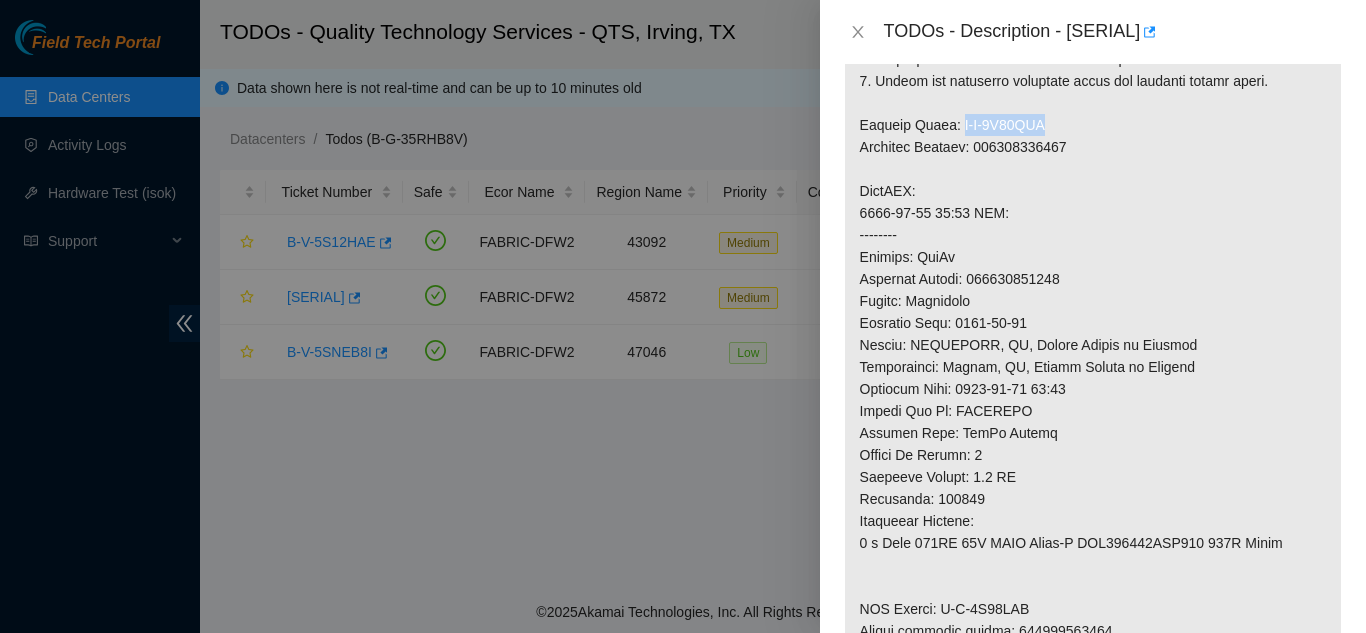 drag, startPoint x: 950, startPoint y: 146, endPoint x: 1034, endPoint y: 146, distance: 84 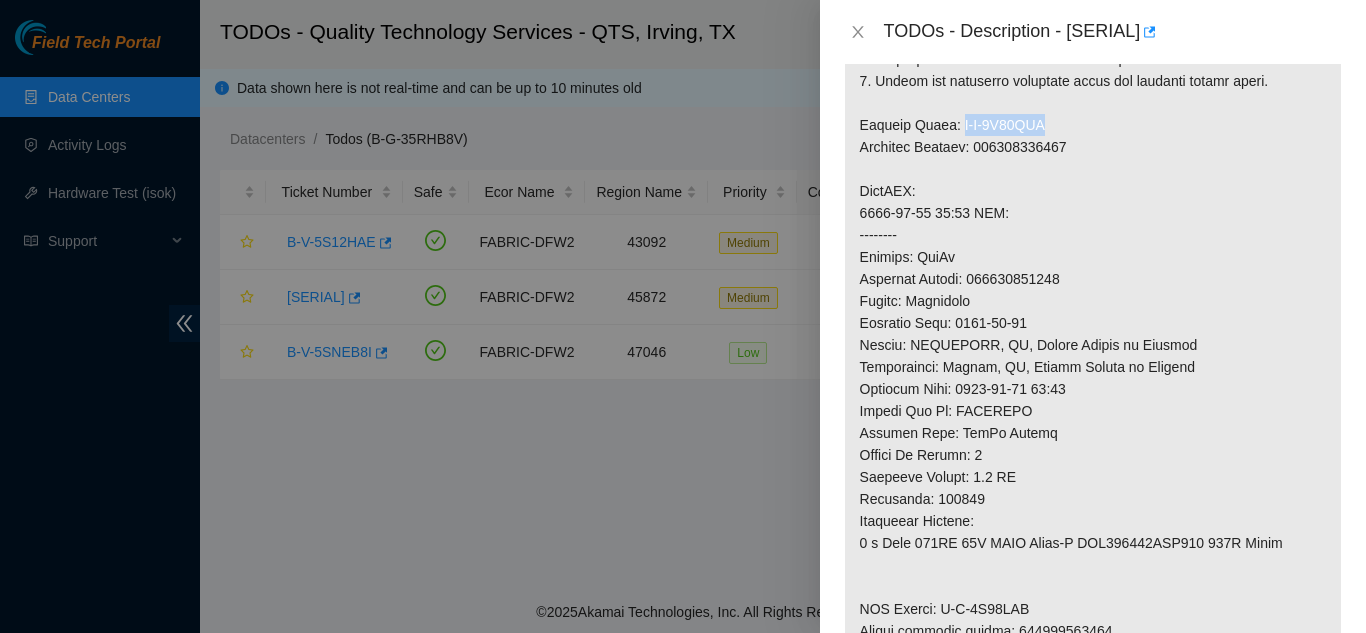 click at bounding box center [1093, 257] 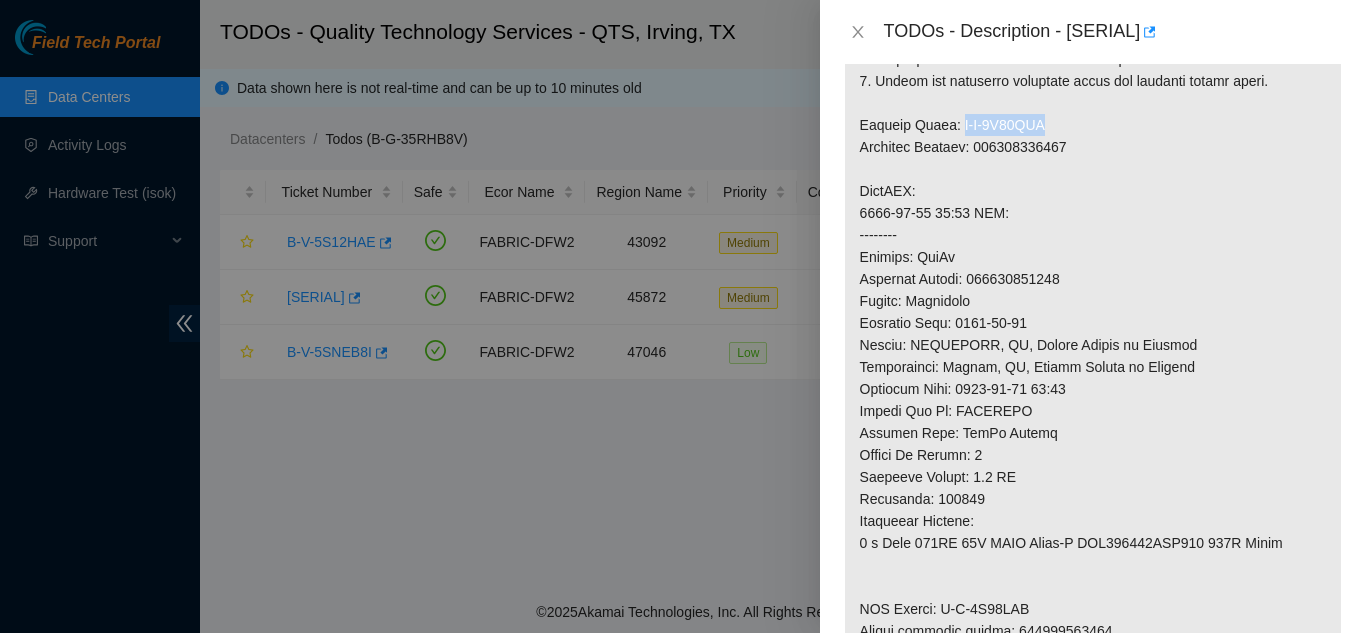 copy on "[SERIAL]" 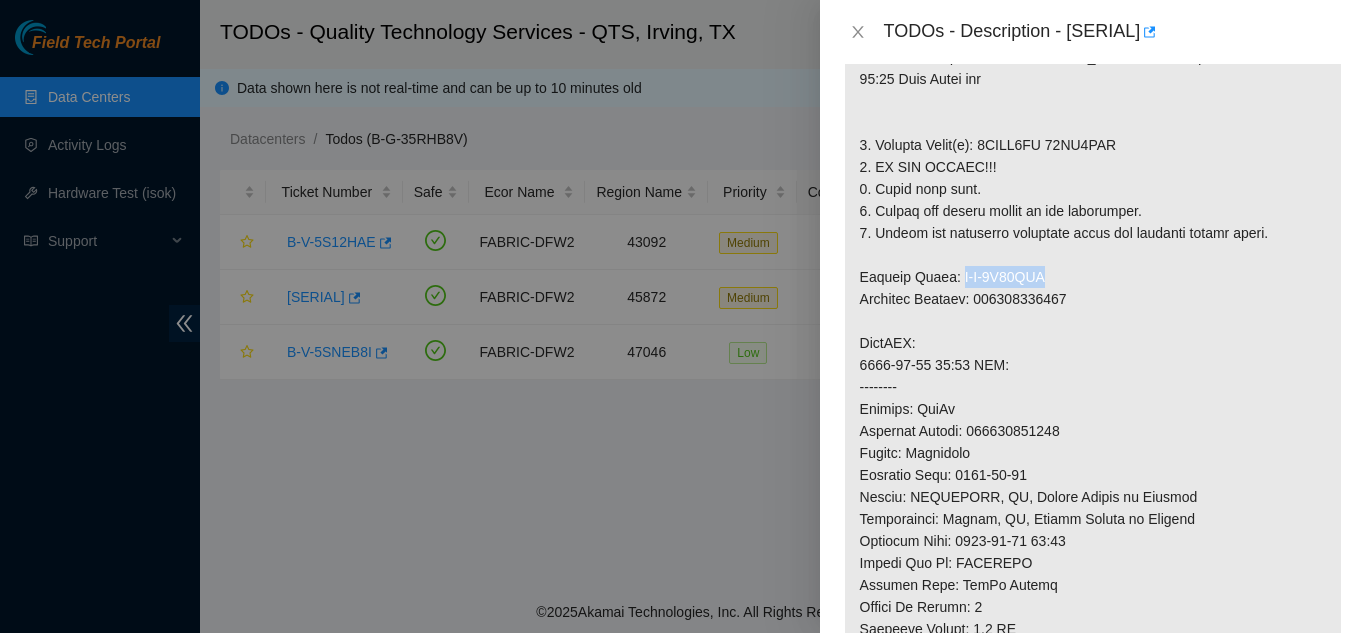 scroll, scrollTop: 400, scrollLeft: 0, axis: vertical 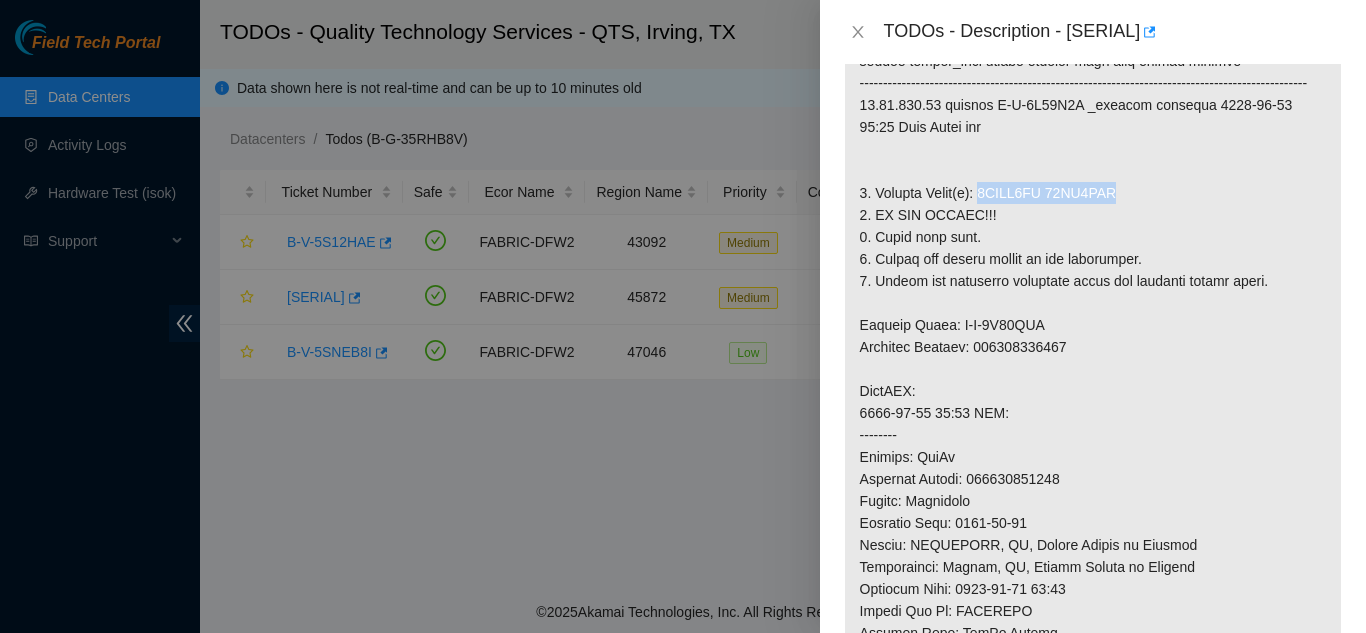 drag, startPoint x: 982, startPoint y: 211, endPoint x: 1131, endPoint y: 211, distance: 149 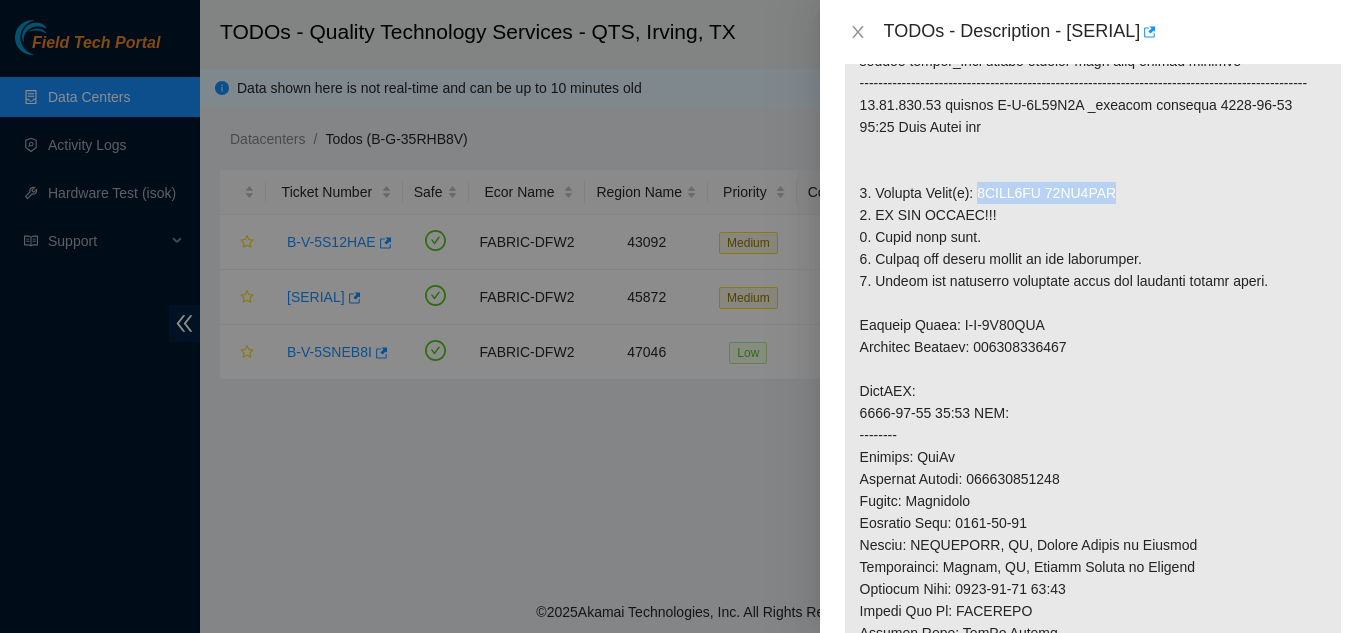 click at bounding box center [1093, 457] 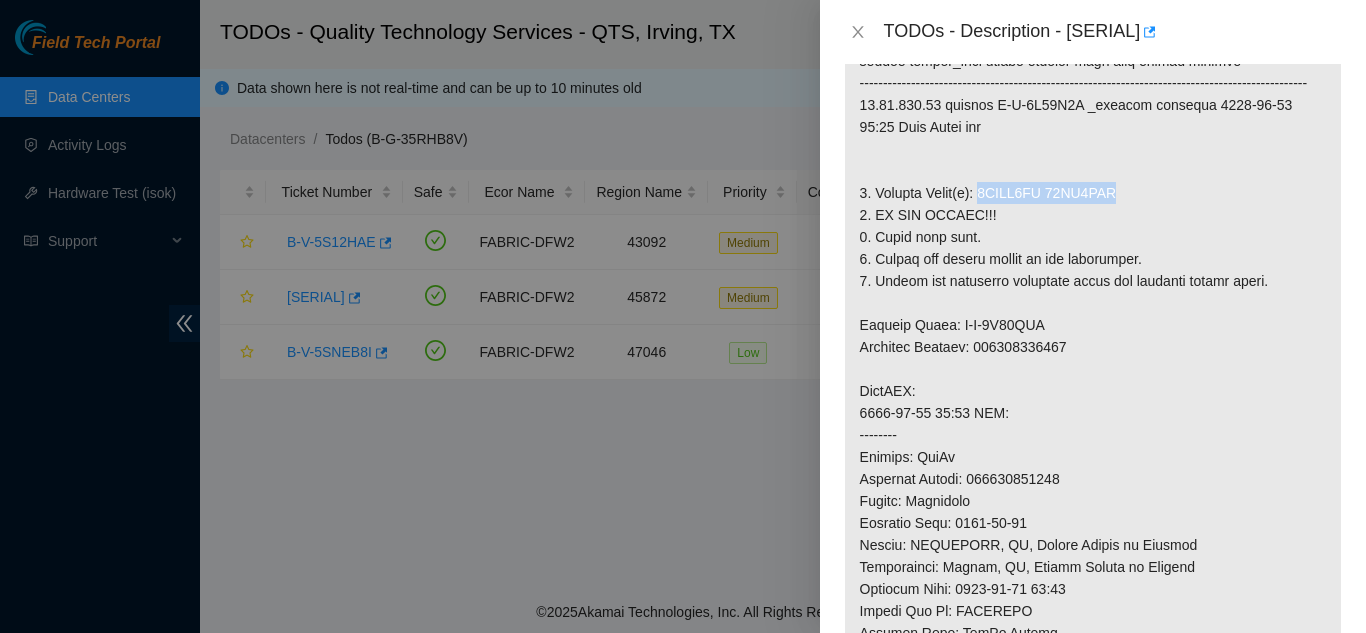 copy on "[SERIAL] [SERIAL]" 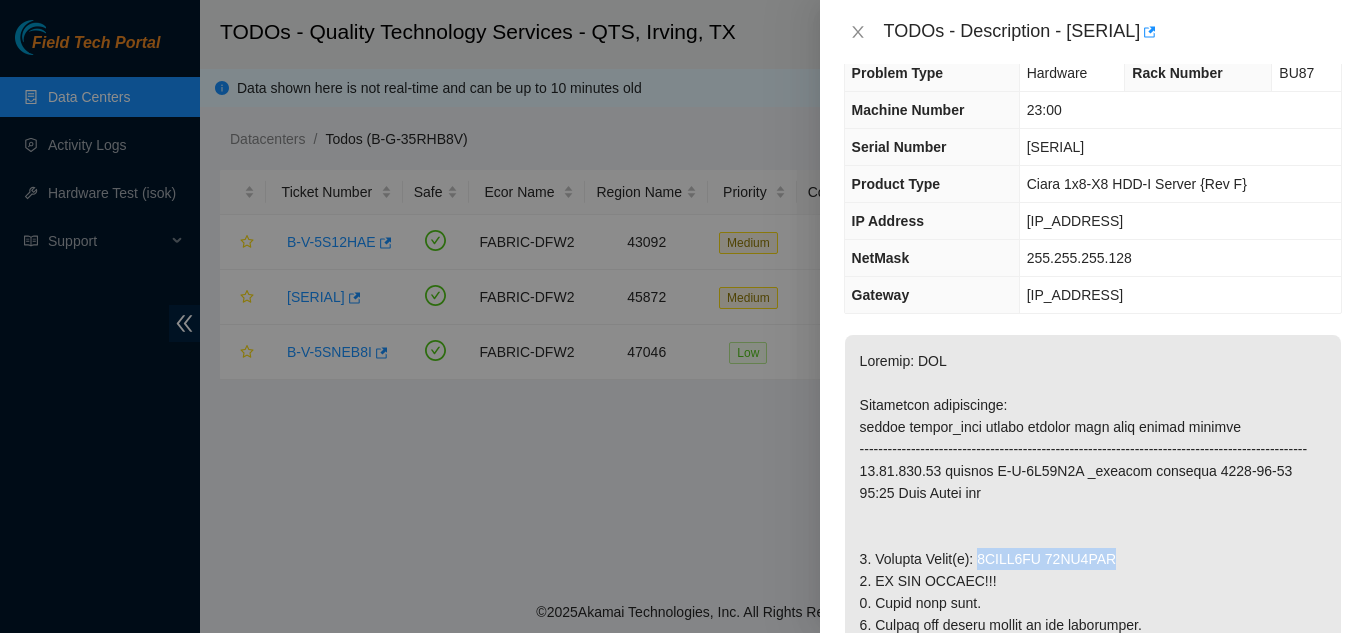 scroll, scrollTop: 0, scrollLeft: 0, axis: both 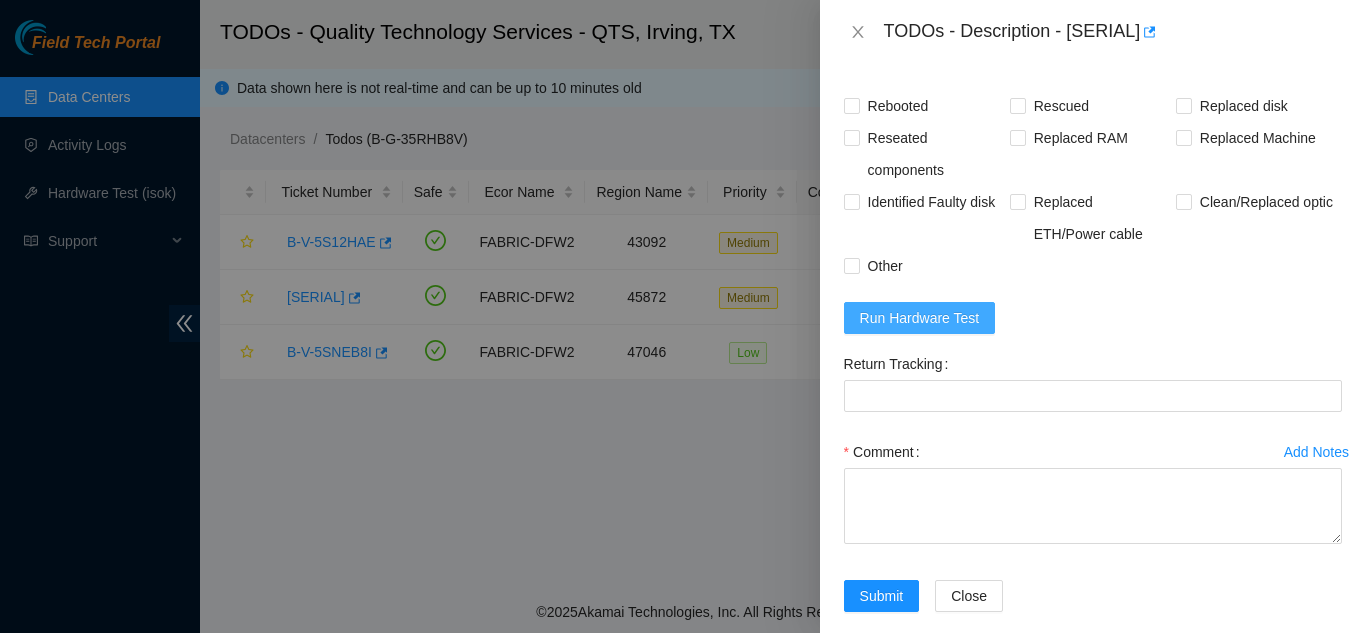 click on "Run Hardware Test" at bounding box center (920, 318) 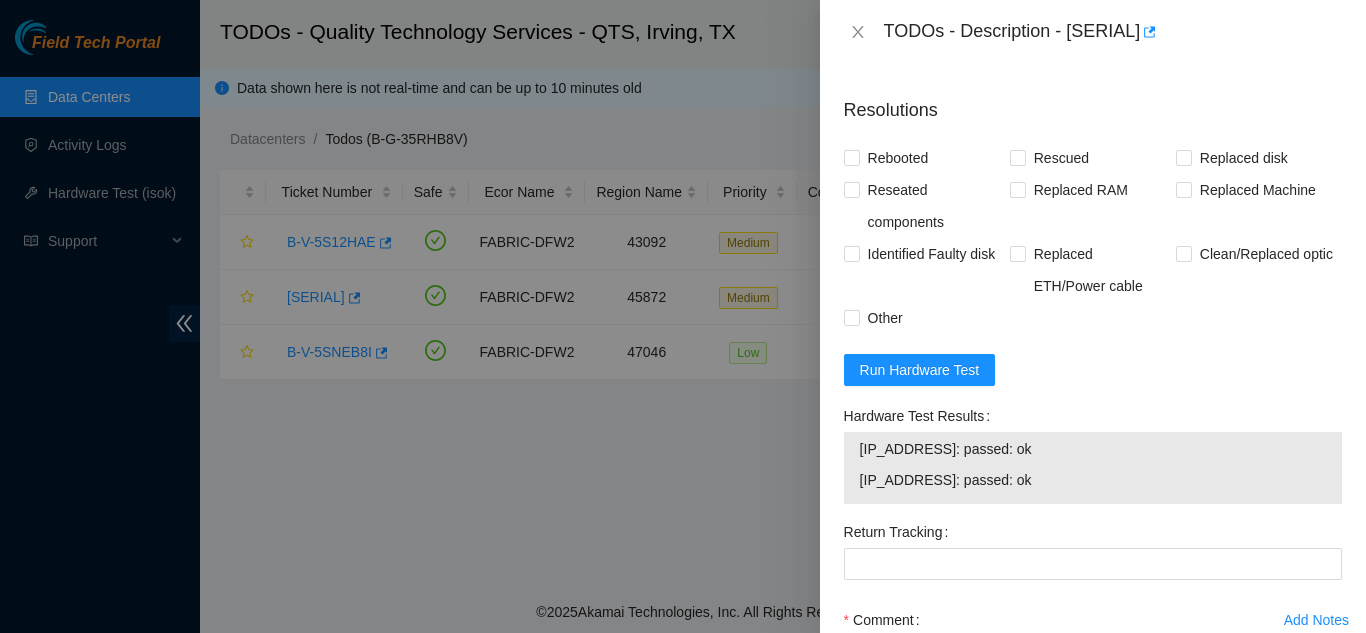 scroll, scrollTop: 1400, scrollLeft: 0, axis: vertical 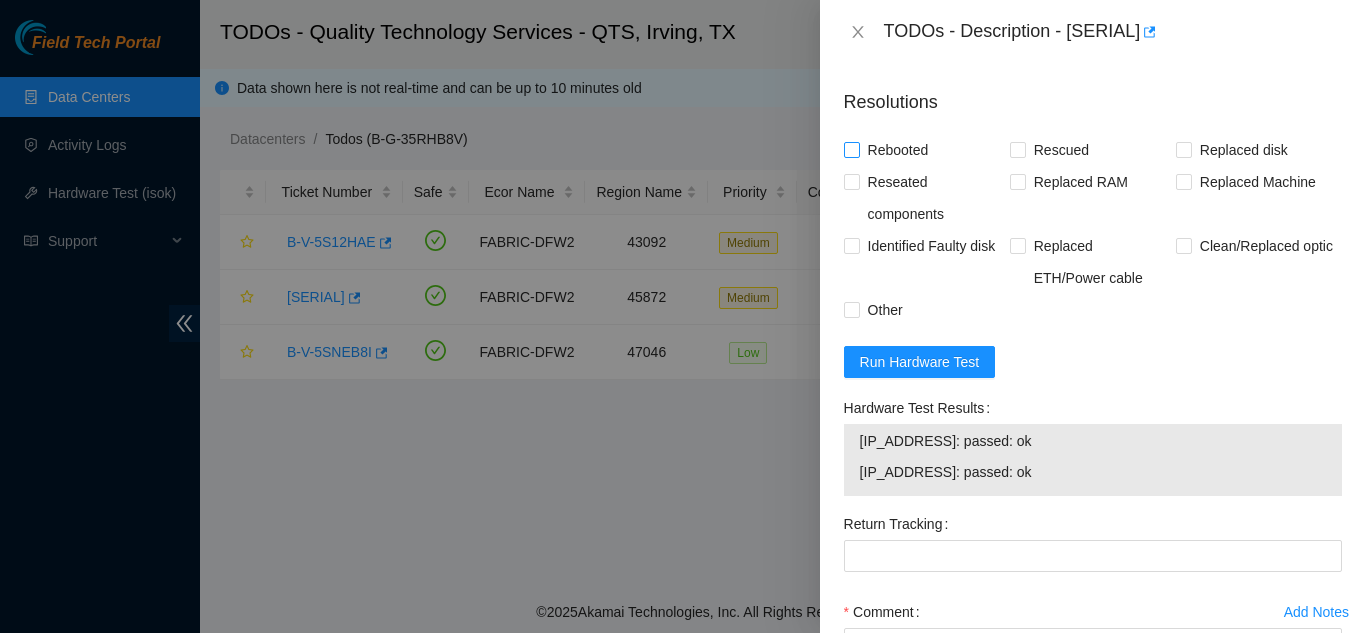 click on "Rebooted" at bounding box center [851, 149] 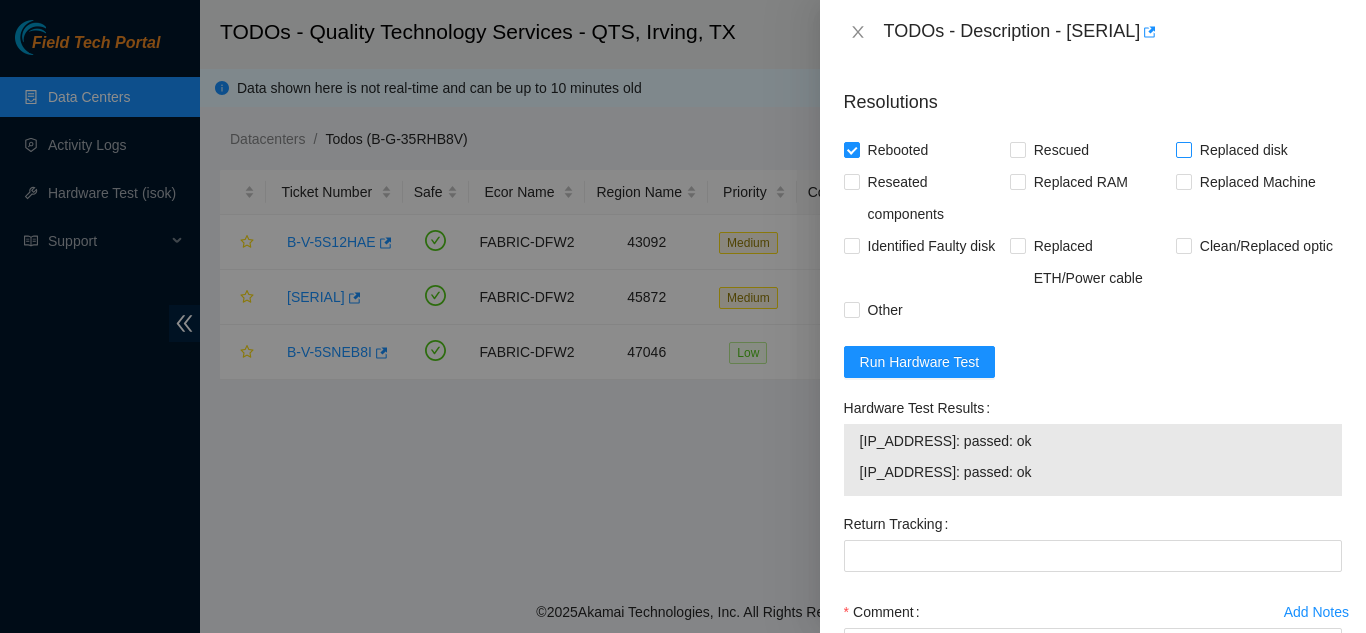 click on "Replaced disk" at bounding box center (1183, 149) 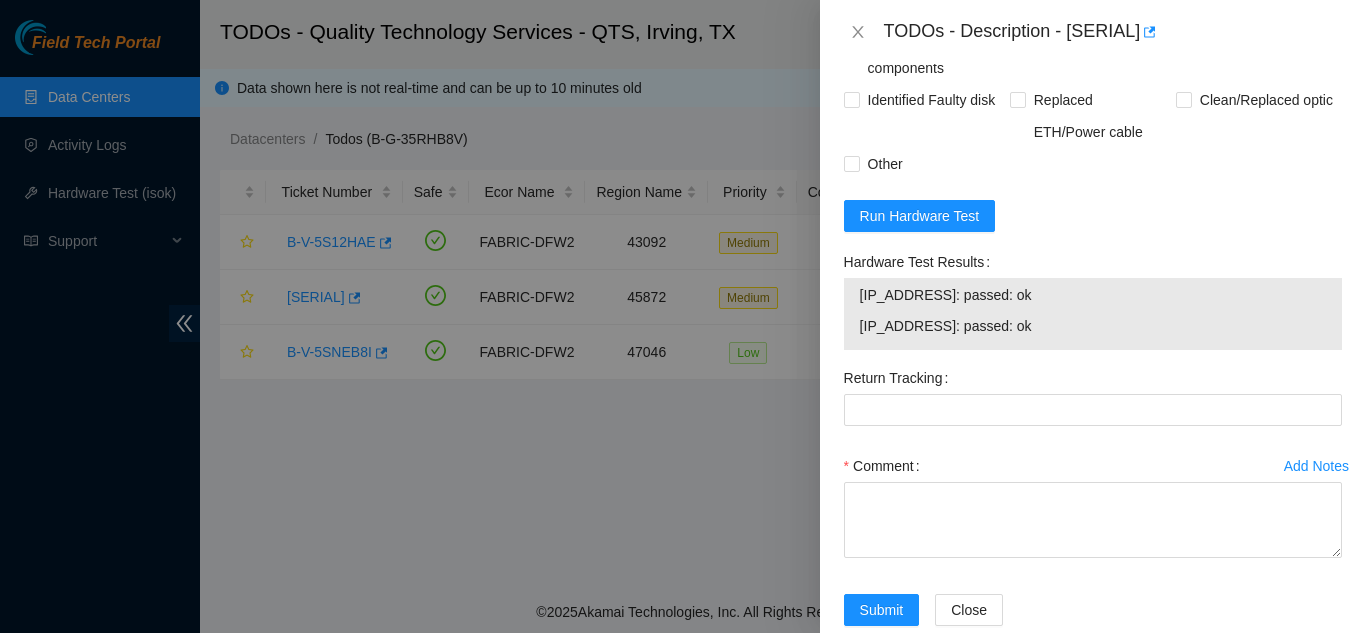 scroll, scrollTop: 1697, scrollLeft: 0, axis: vertical 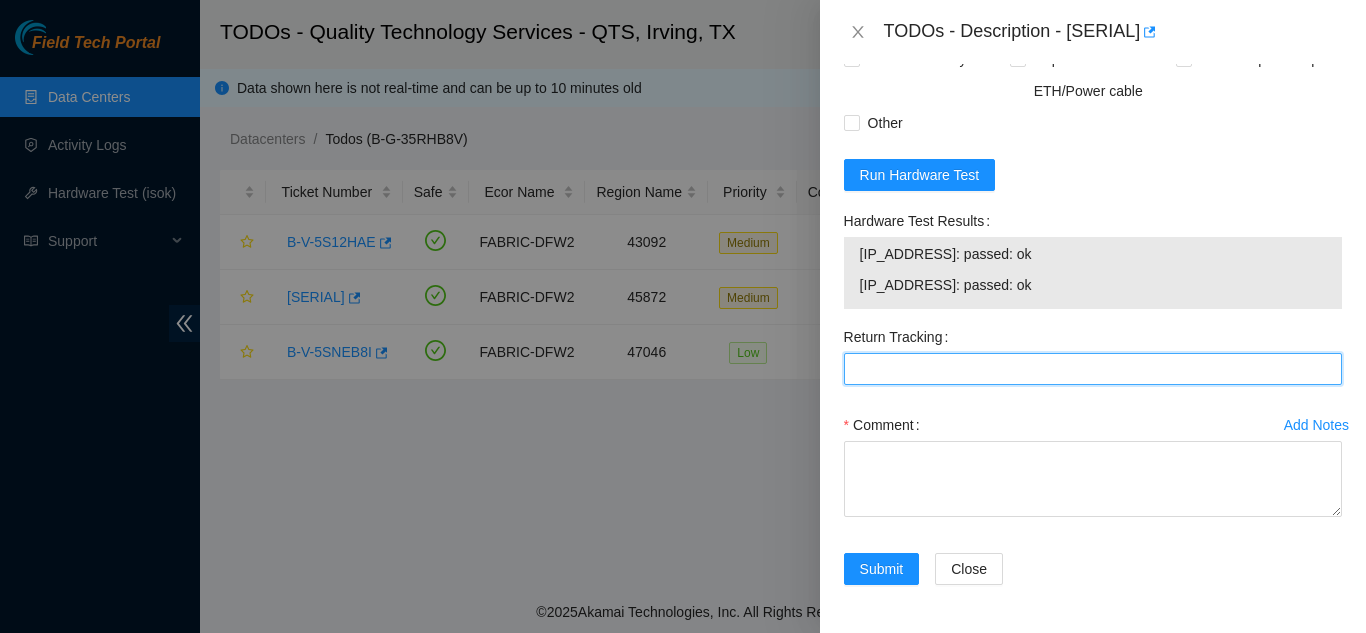 click on "Return Tracking" at bounding box center (1093, 369) 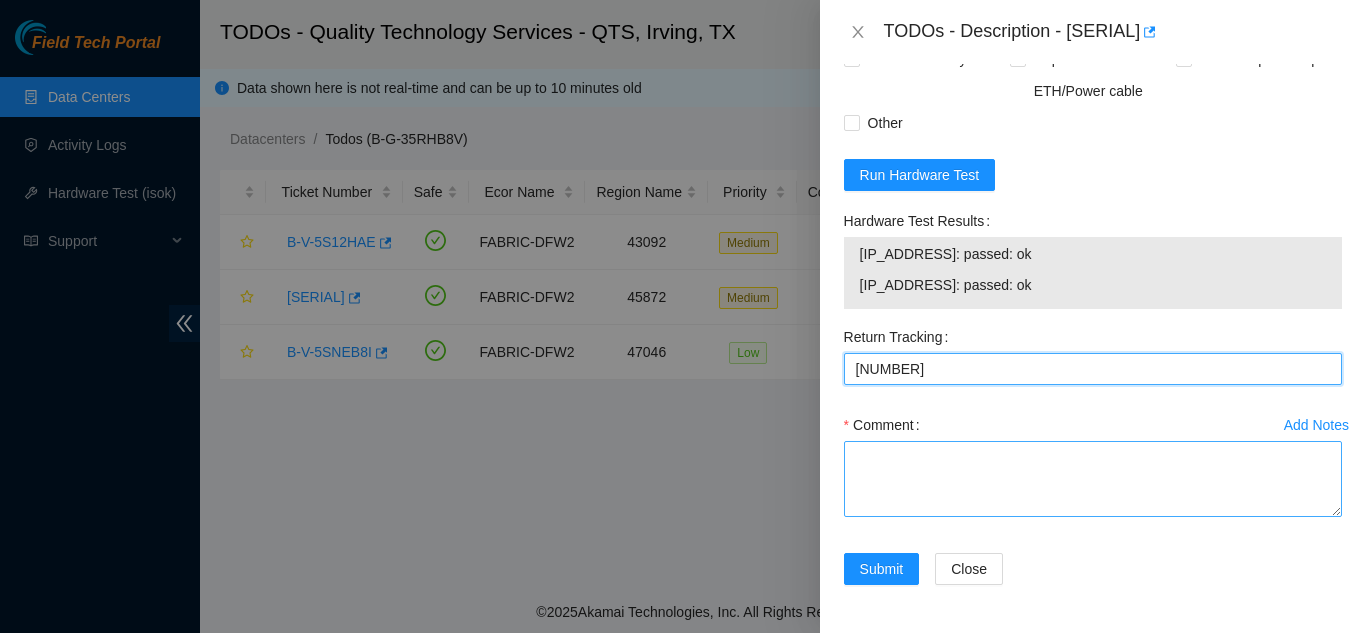 type on "[NUMBER]" 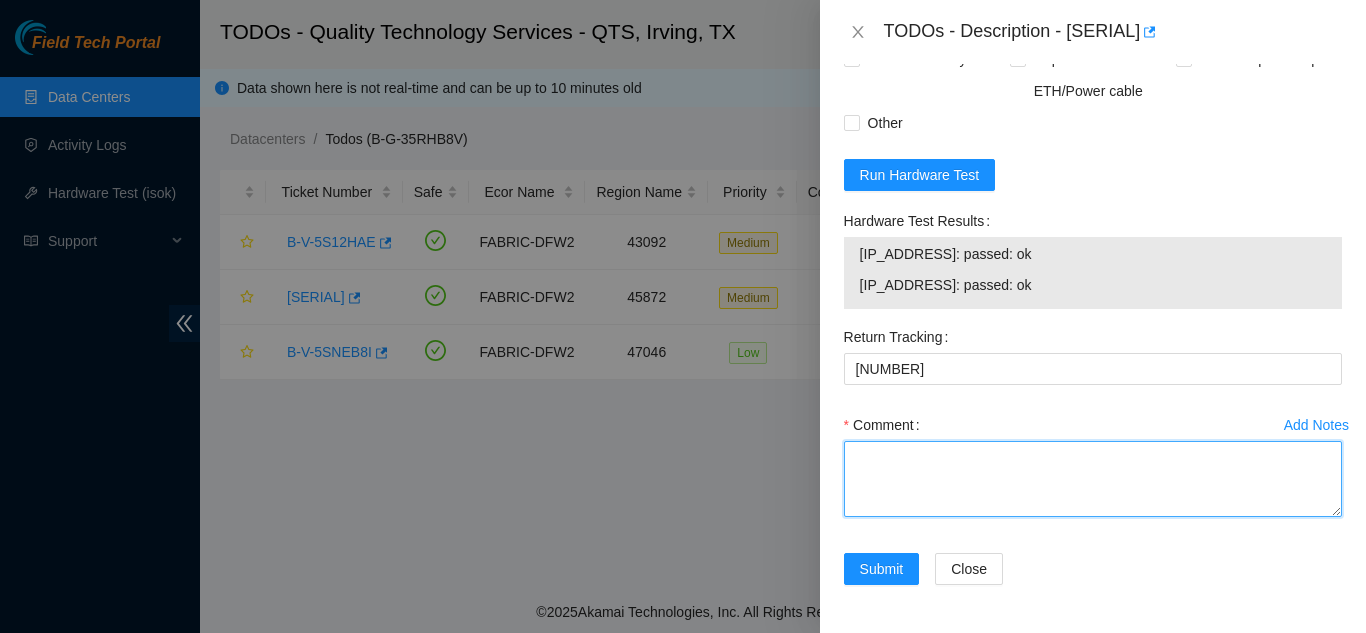 click on "Comment" at bounding box center [1093, 479] 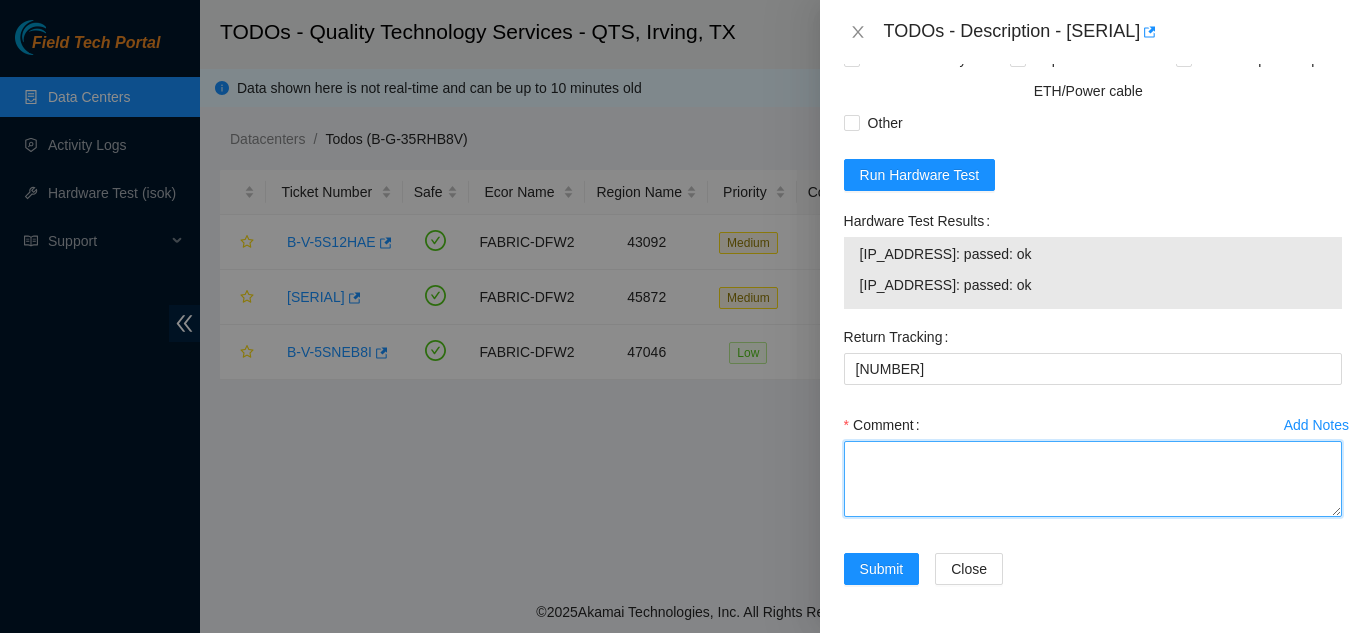 paste on "Shut down machine properly, located faulty disk and replaced with new disk (S/N ) Rescued, re-IP'd and rebooted. Machine passes isok." 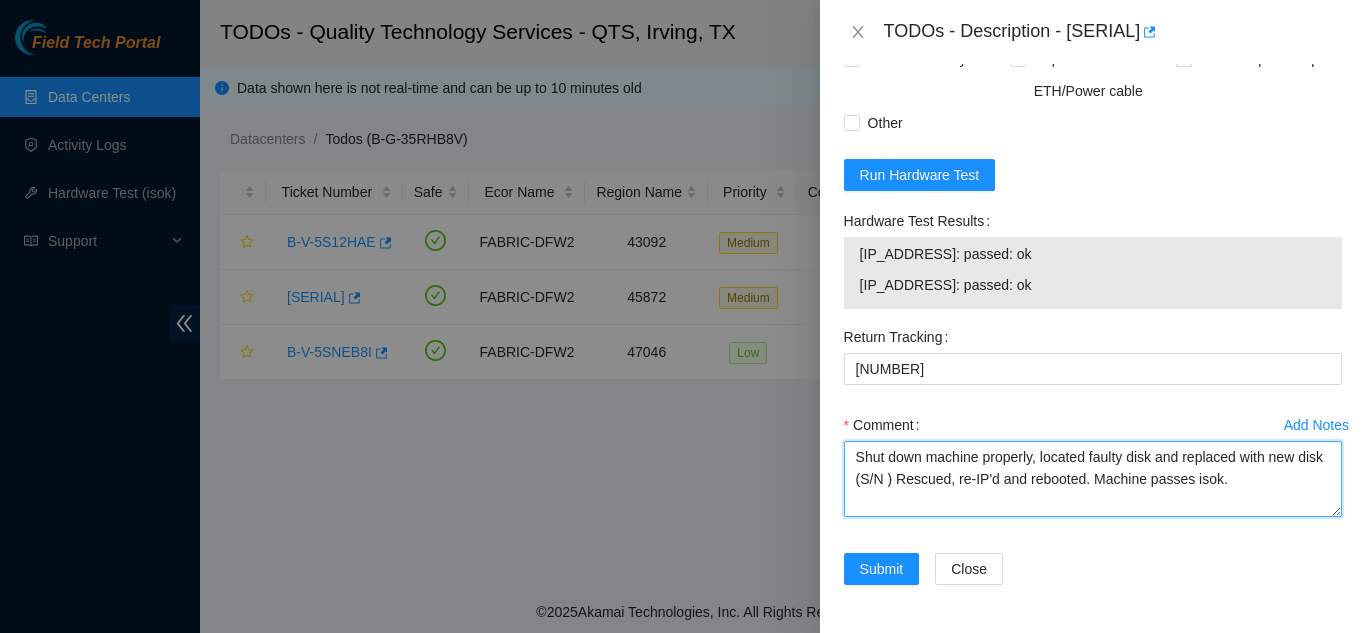 drag, startPoint x: 917, startPoint y: 482, endPoint x: 933, endPoint y: 482, distance: 16 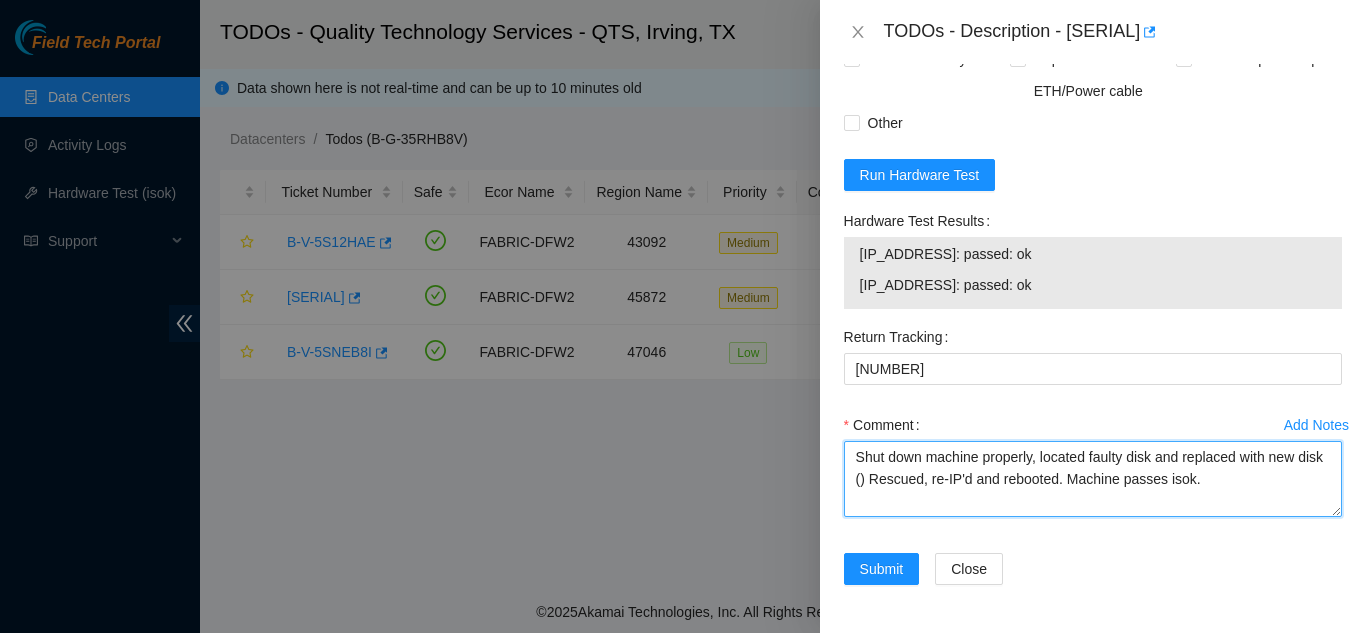 paste on "[SERIAL] [SERIAL]" 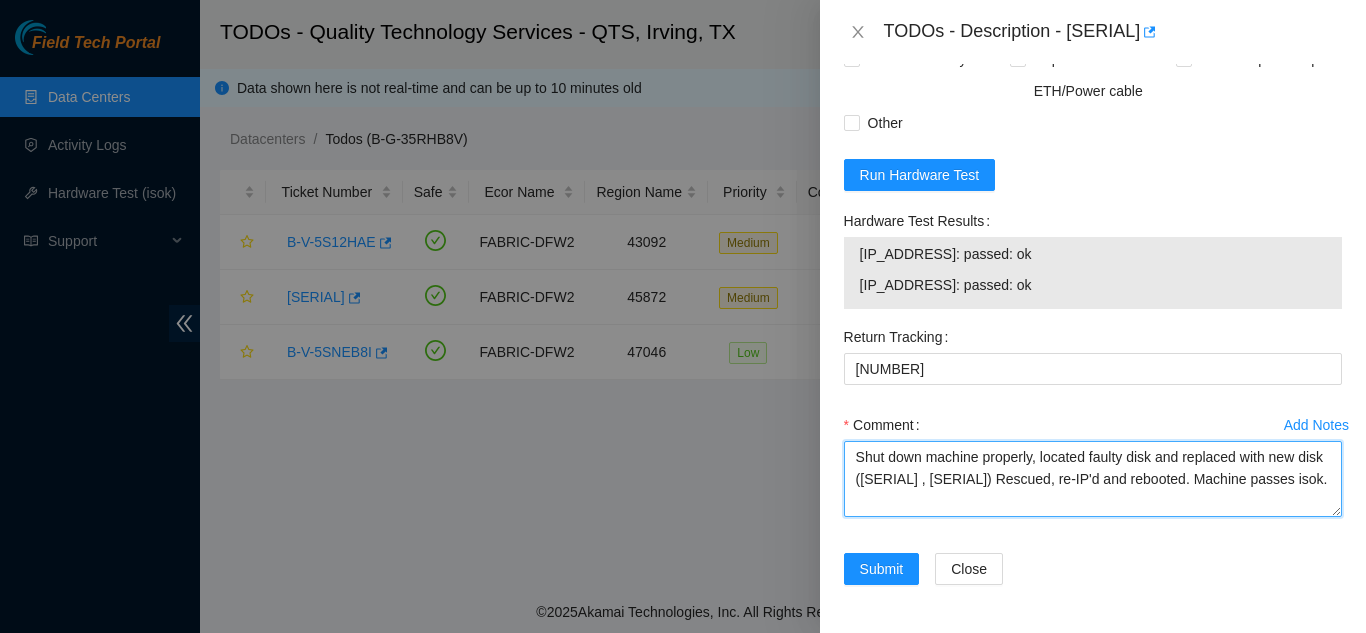 drag, startPoint x: 1138, startPoint y: 483, endPoint x: 1165, endPoint y: 485, distance: 27.073973 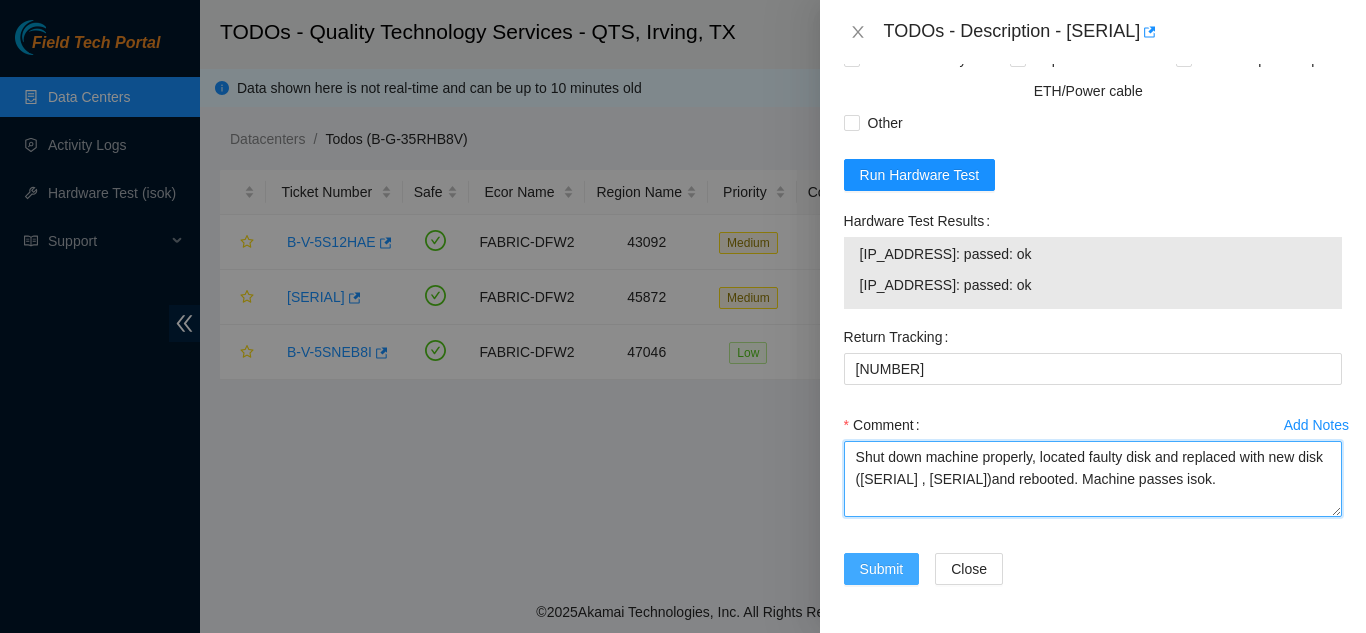 type on "Shut down machine properly, located faulty disk and replaced with new disk ([SERIAL] , [SERIAL])and rebooted. Machine passes isok." 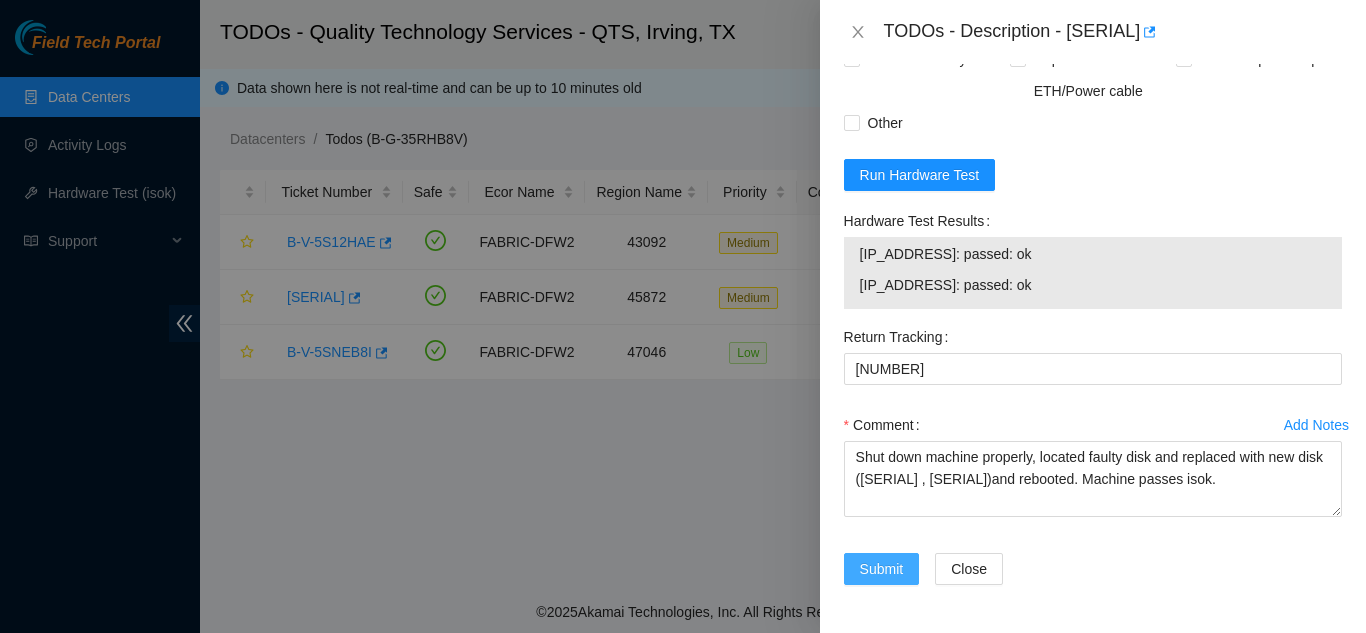 click on "Submit" at bounding box center (882, 569) 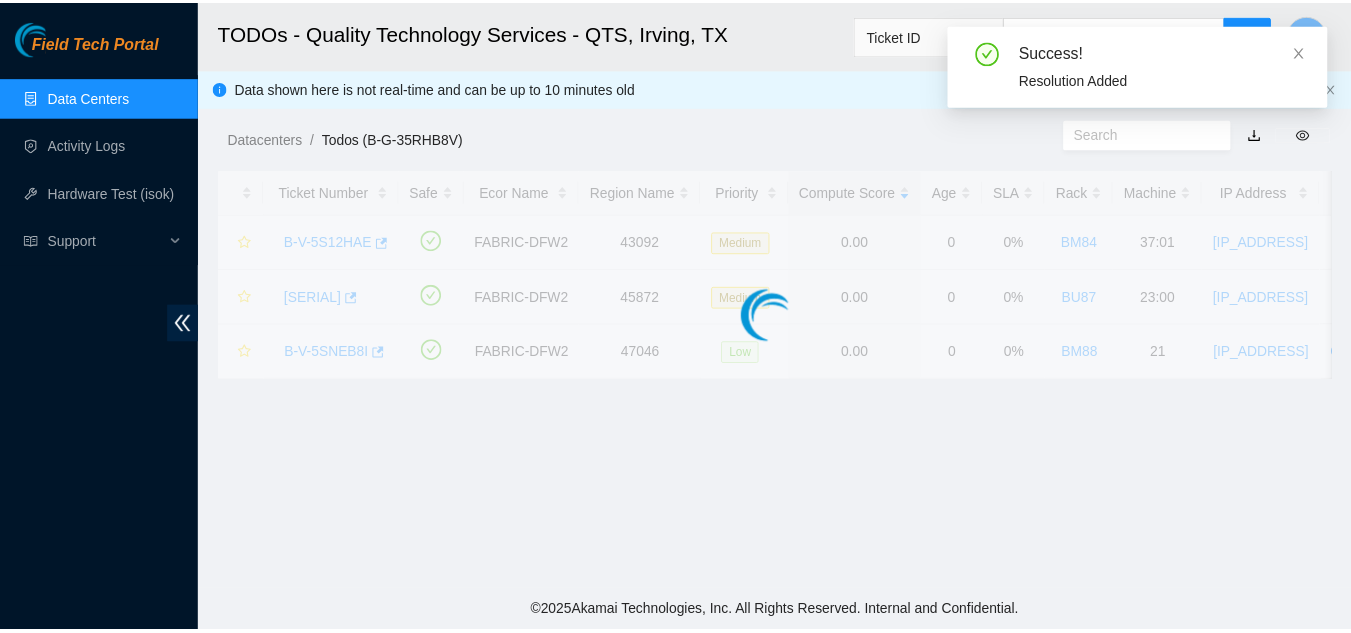 scroll, scrollTop: 613, scrollLeft: 0, axis: vertical 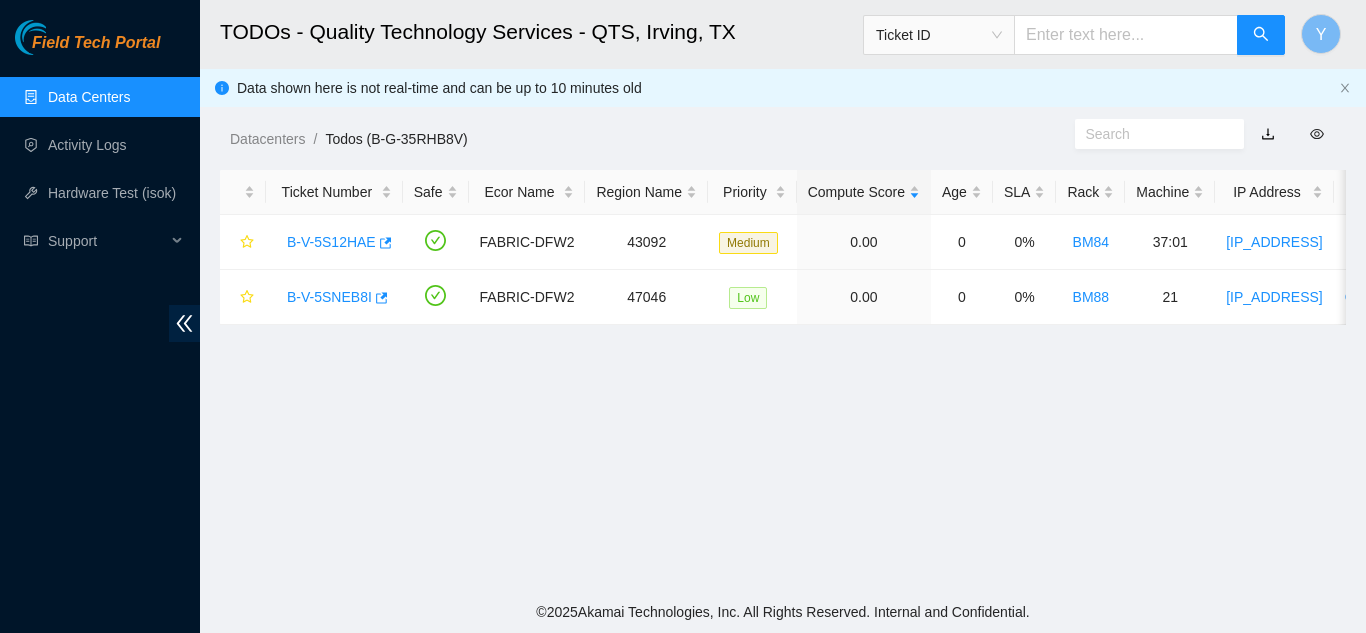 click on "Data Centers" at bounding box center (89, 97) 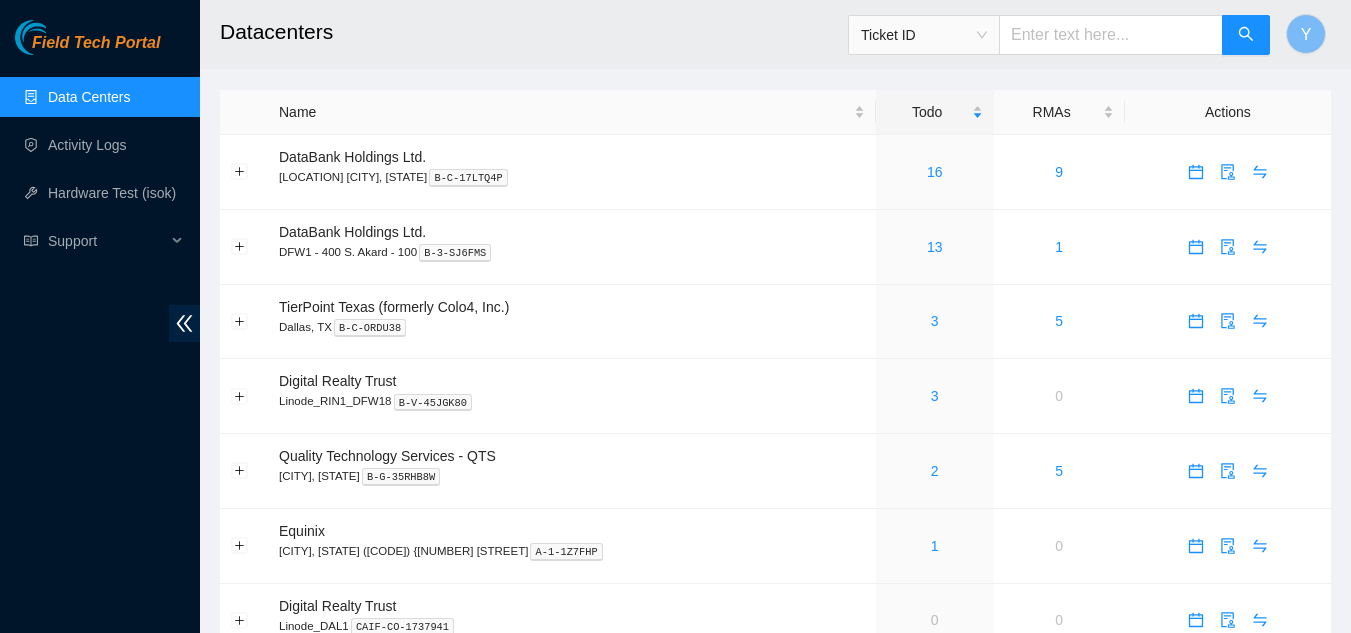 click on "Data Centers" at bounding box center (89, 97) 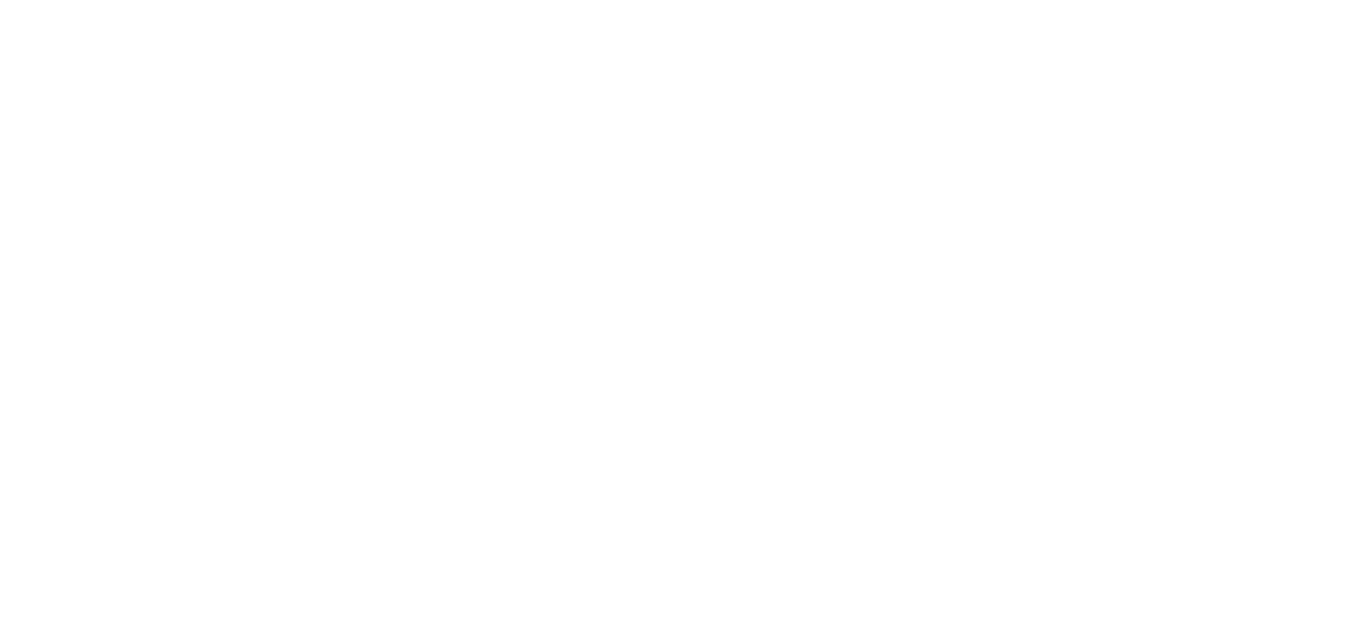 scroll, scrollTop: 0, scrollLeft: 0, axis: both 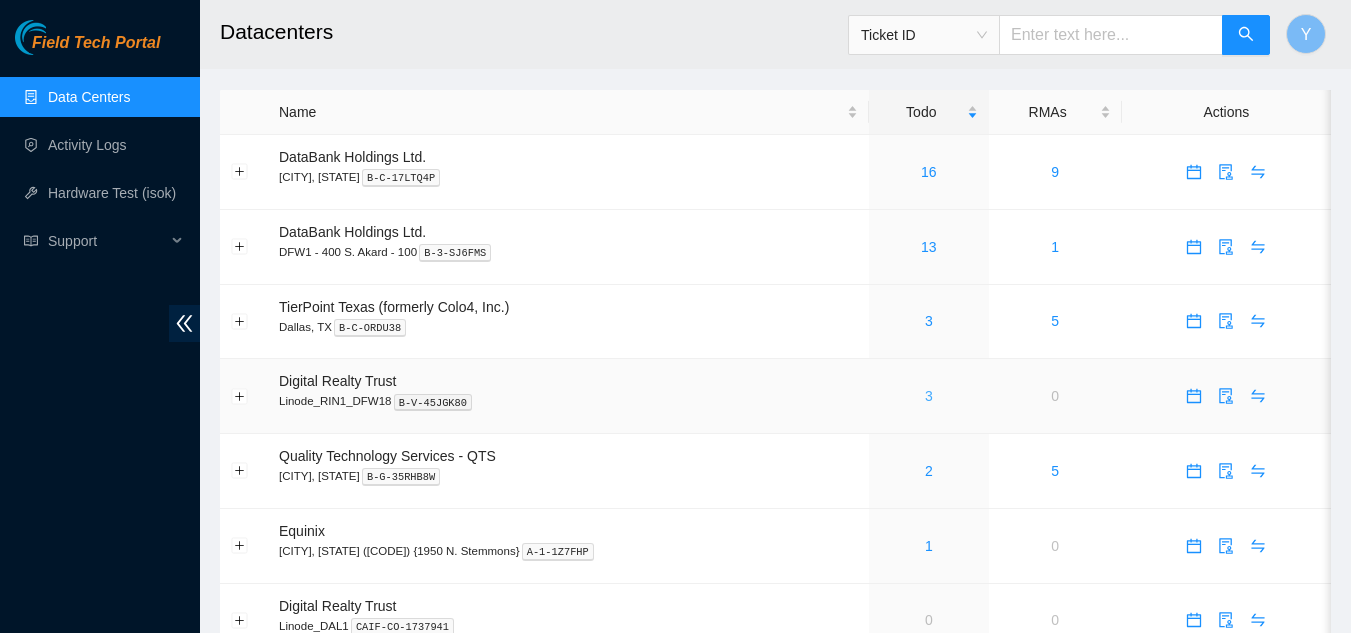 click on "3" at bounding box center [929, 396] 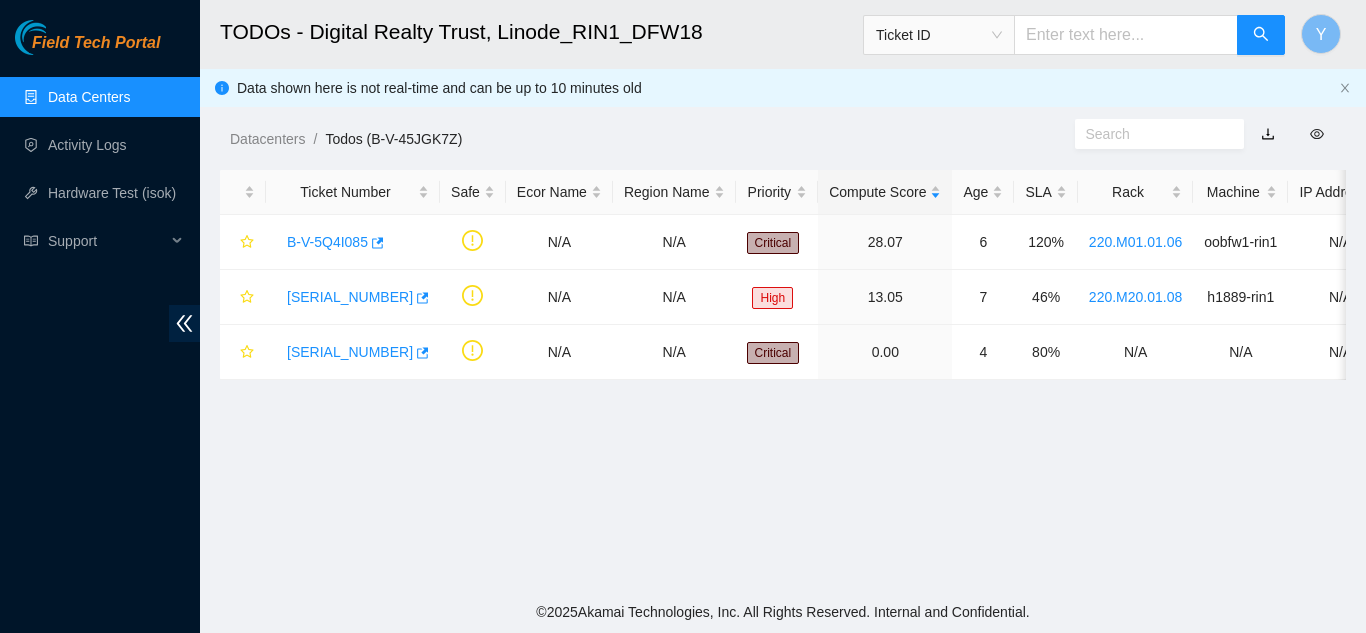 click on "Data Centers" at bounding box center (89, 97) 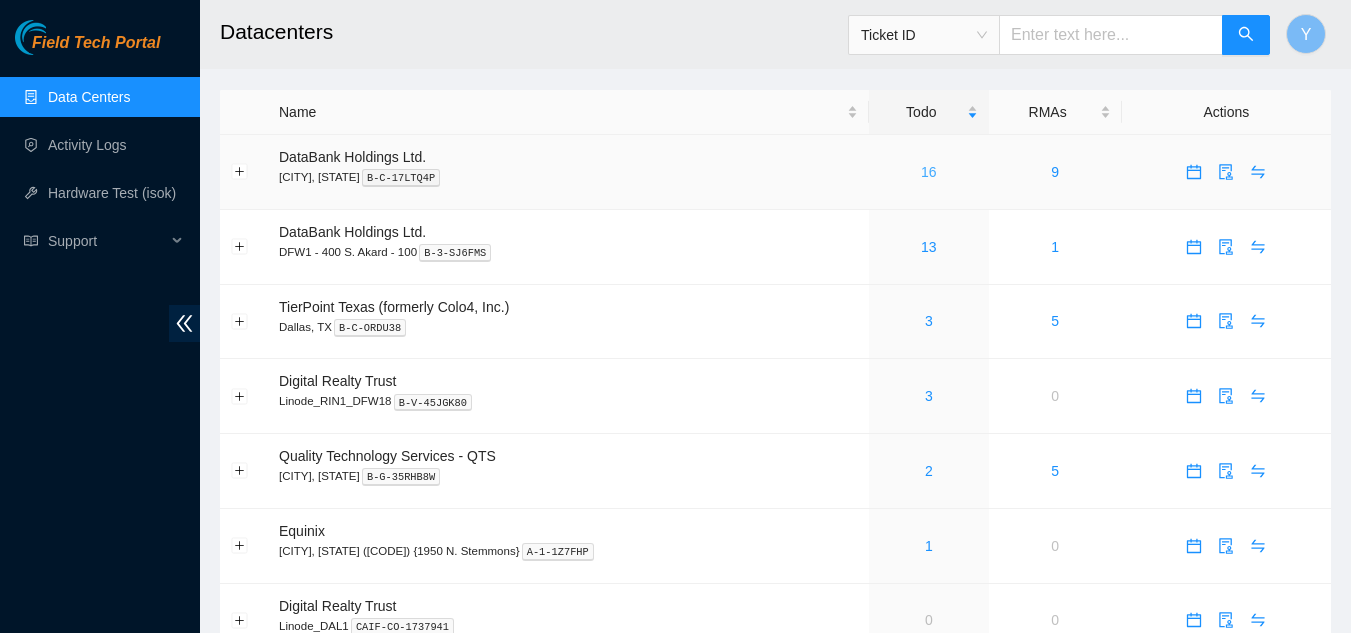 click on "16" at bounding box center [929, 172] 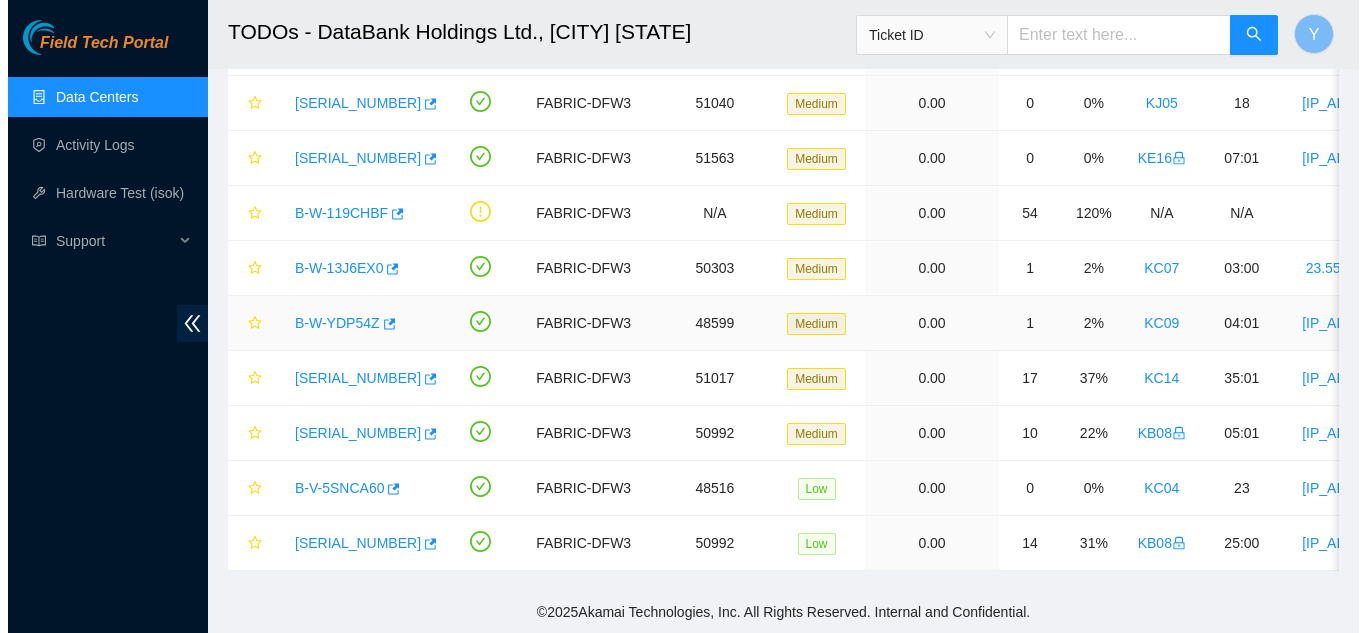 scroll, scrollTop: 439, scrollLeft: 0, axis: vertical 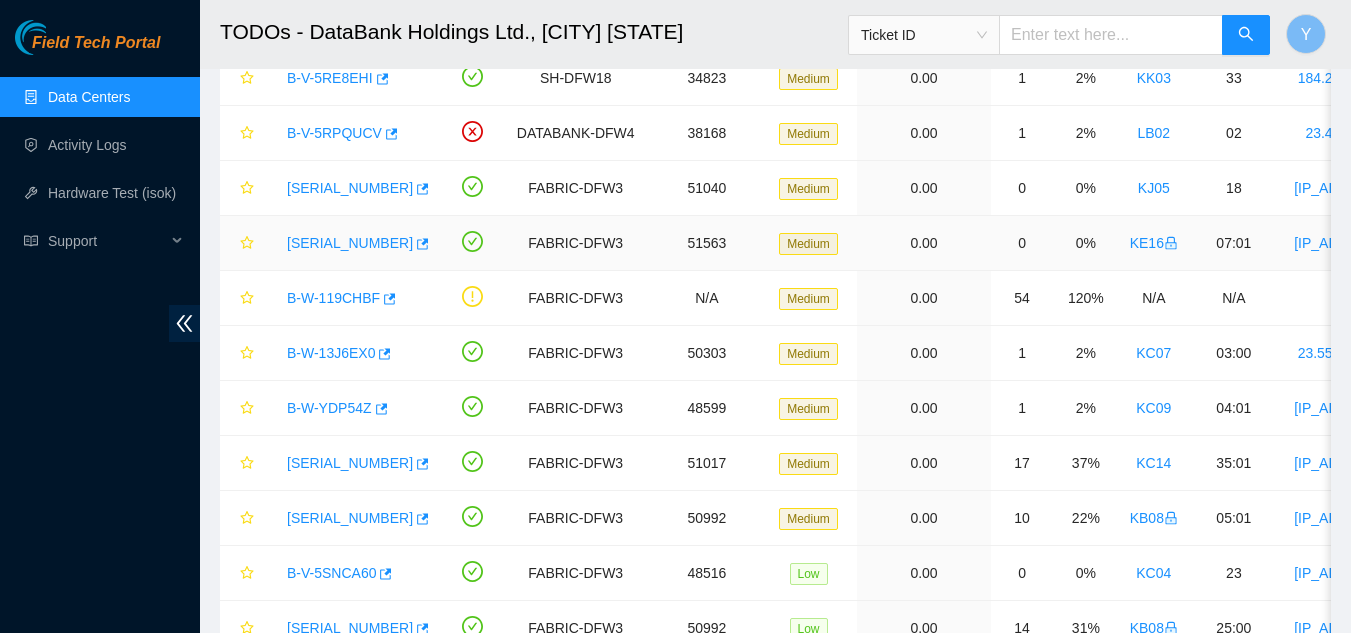 click on "B-V-5SOIUPJ" at bounding box center (350, 243) 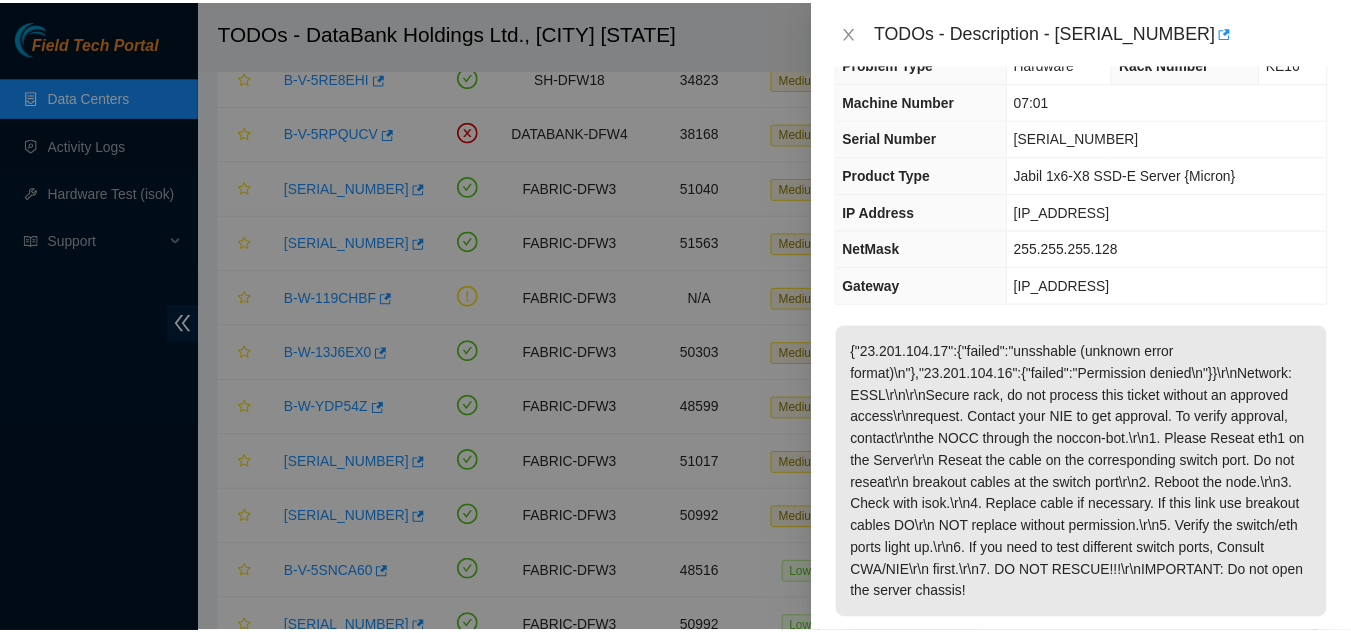 scroll, scrollTop: 0, scrollLeft: 0, axis: both 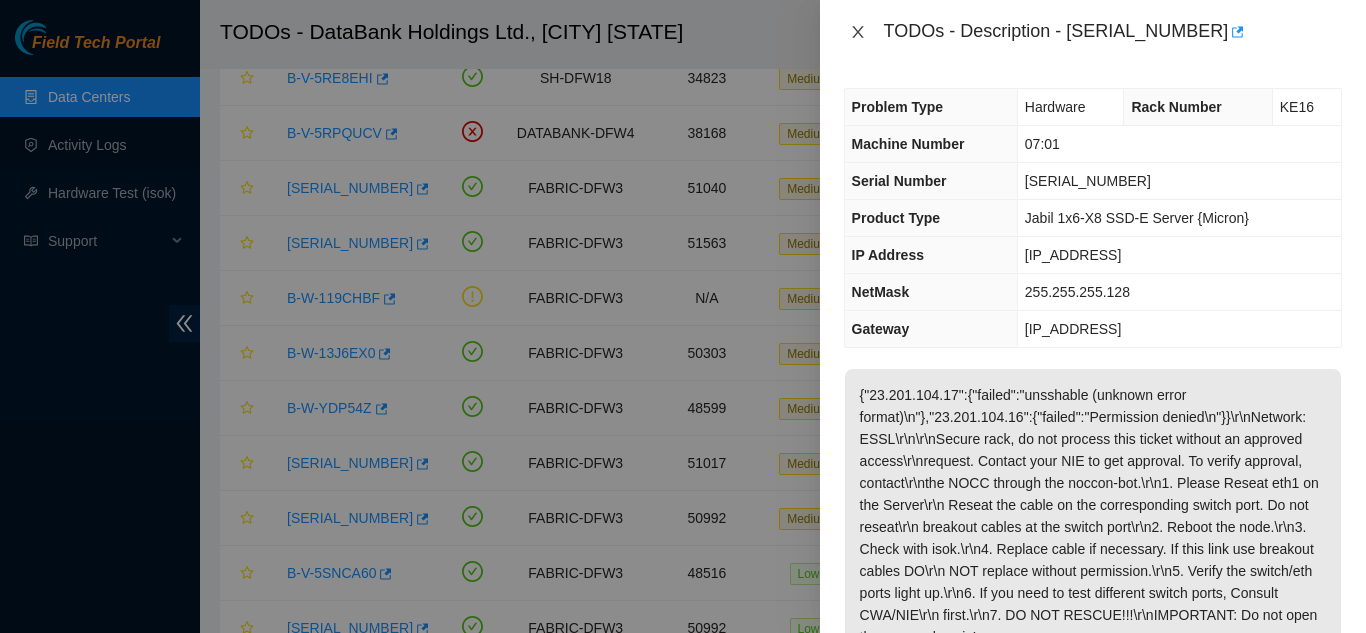 click 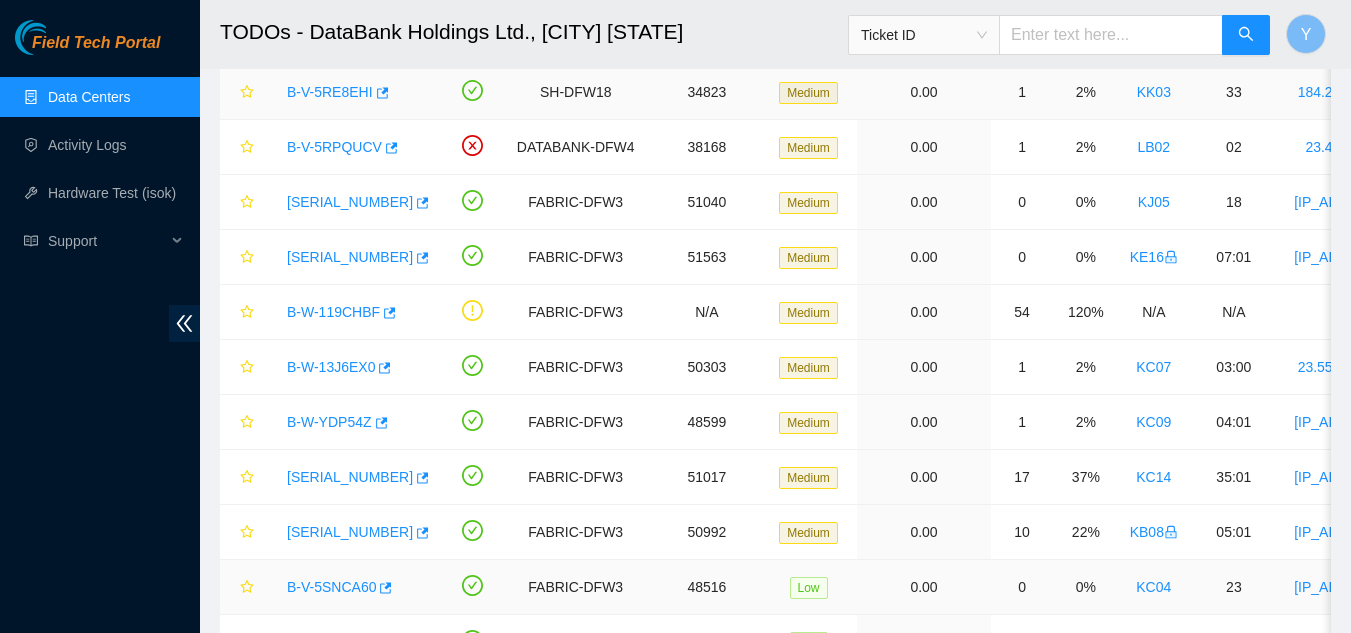 scroll, scrollTop: 539, scrollLeft: 0, axis: vertical 